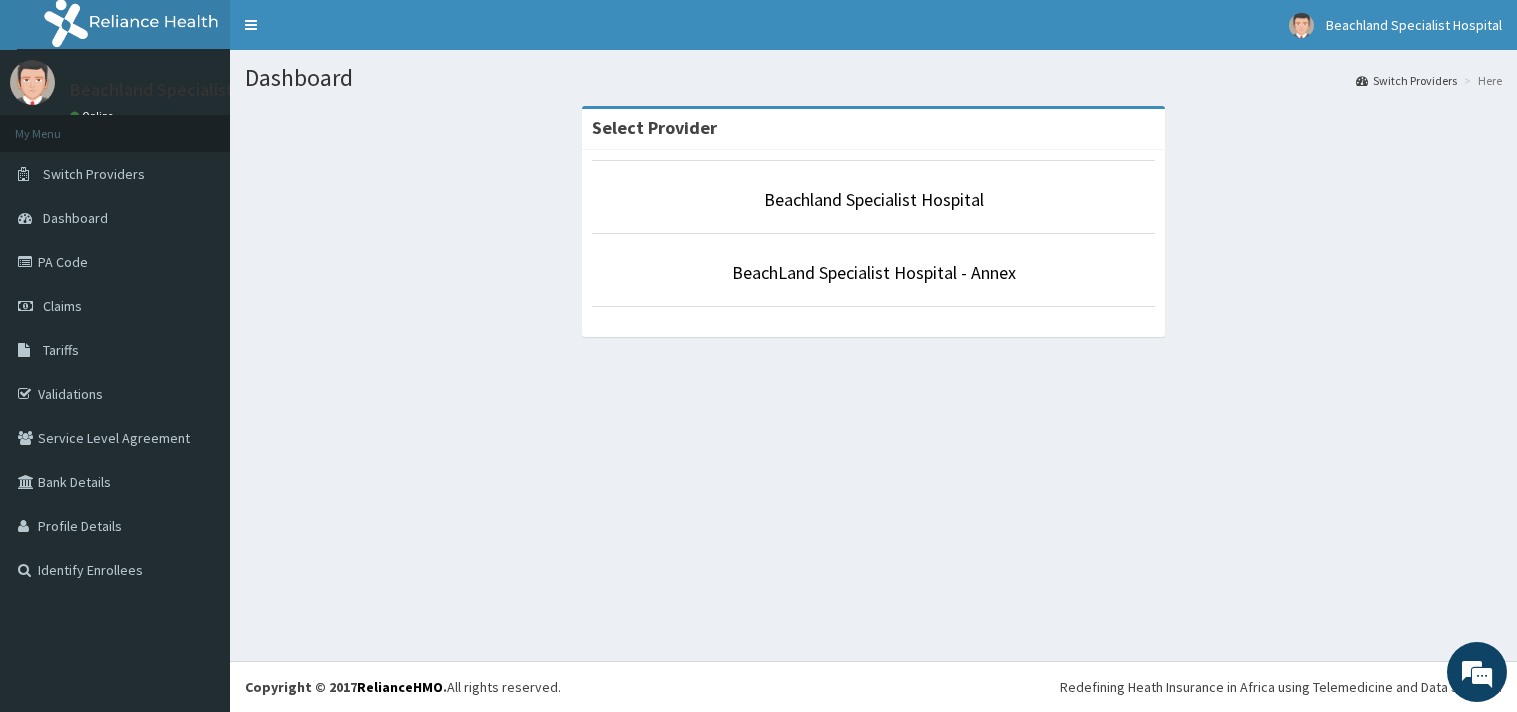 scroll, scrollTop: 0, scrollLeft: 0, axis: both 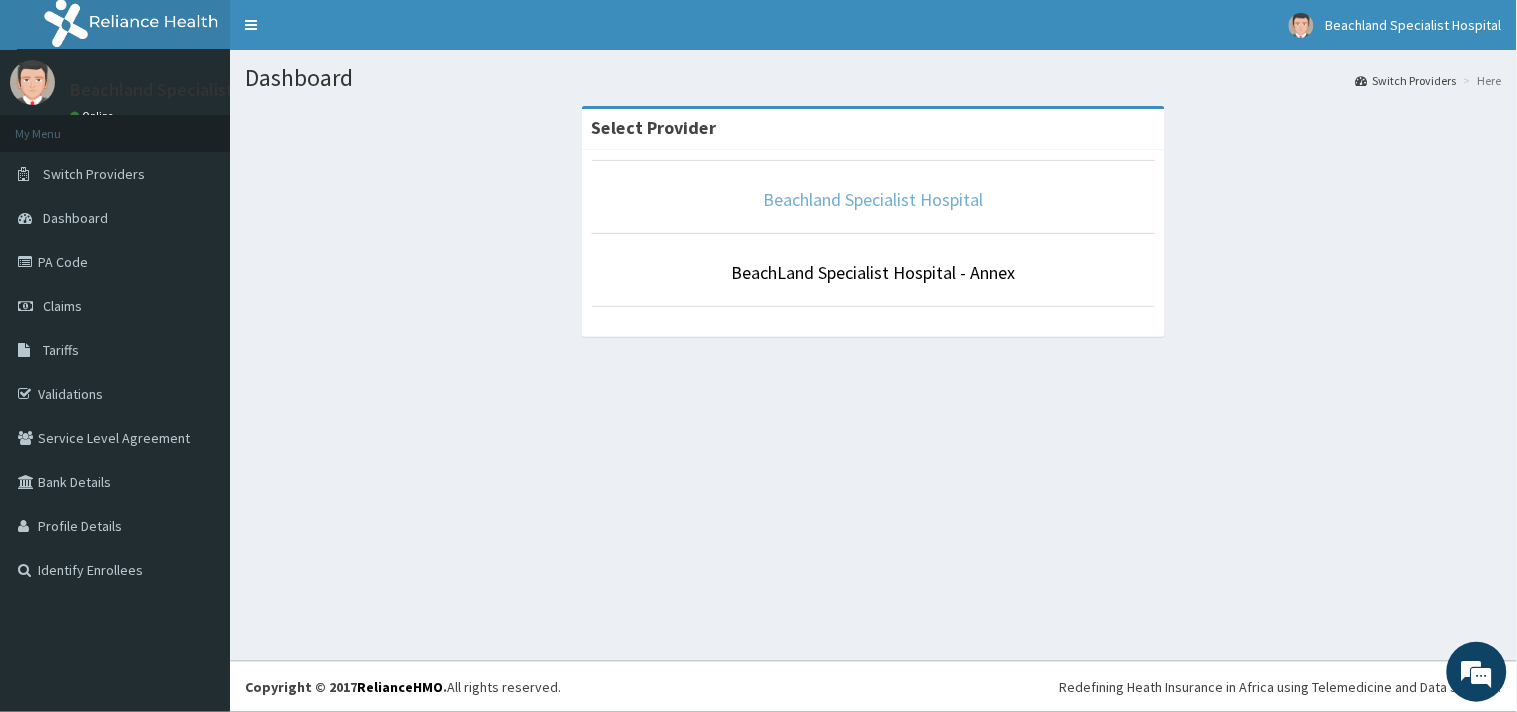 click on "Beachland Specialist Hospital" at bounding box center (874, 199) 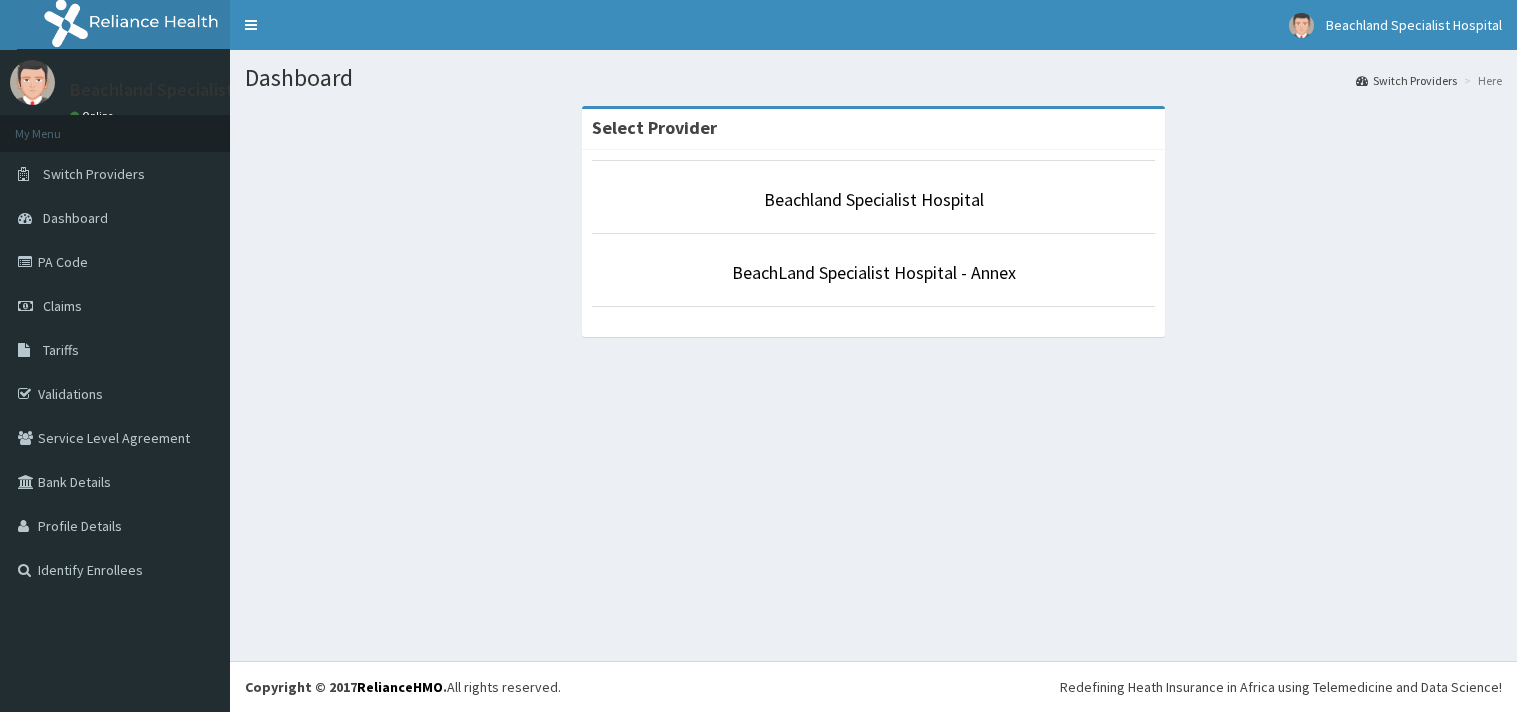 scroll, scrollTop: 0, scrollLeft: 0, axis: both 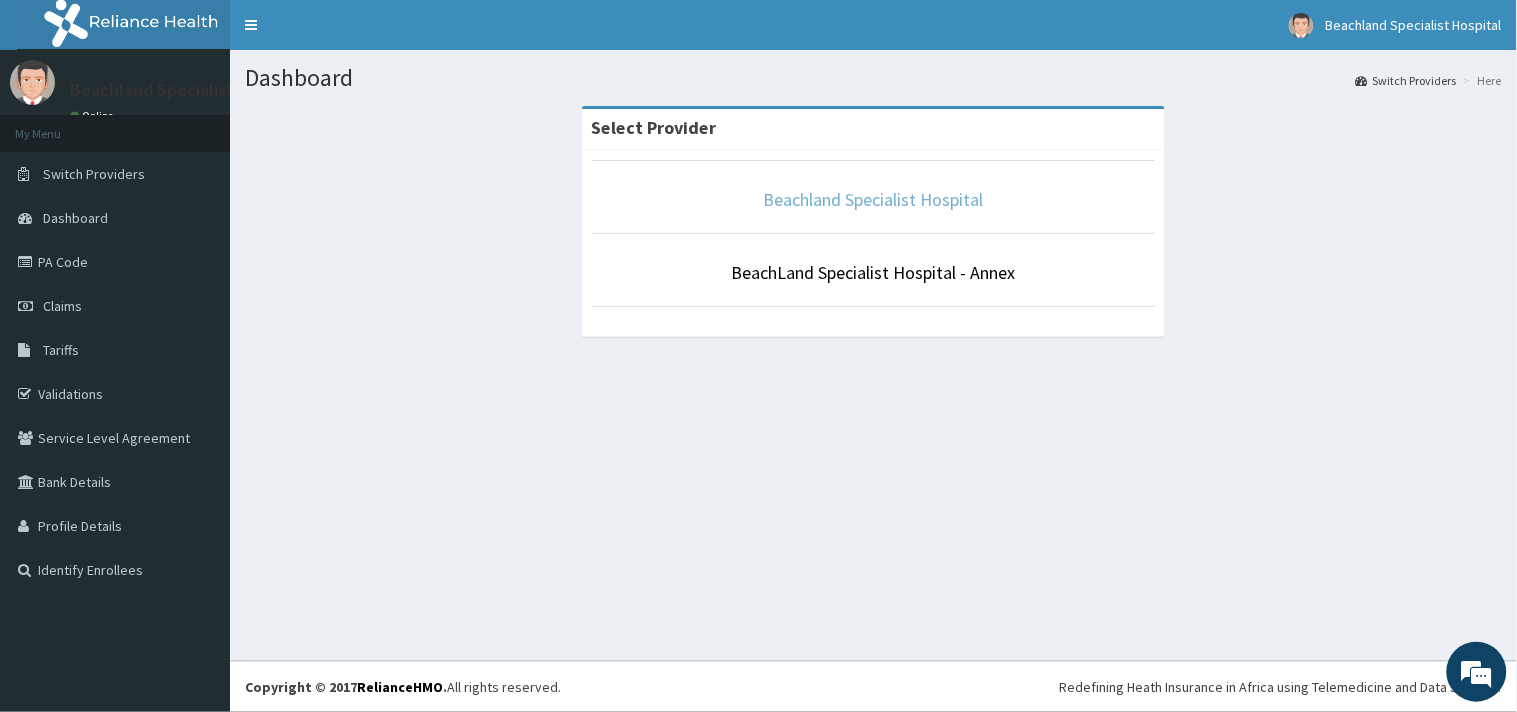click on "Beachland Specialist Hospital" at bounding box center (874, 199) 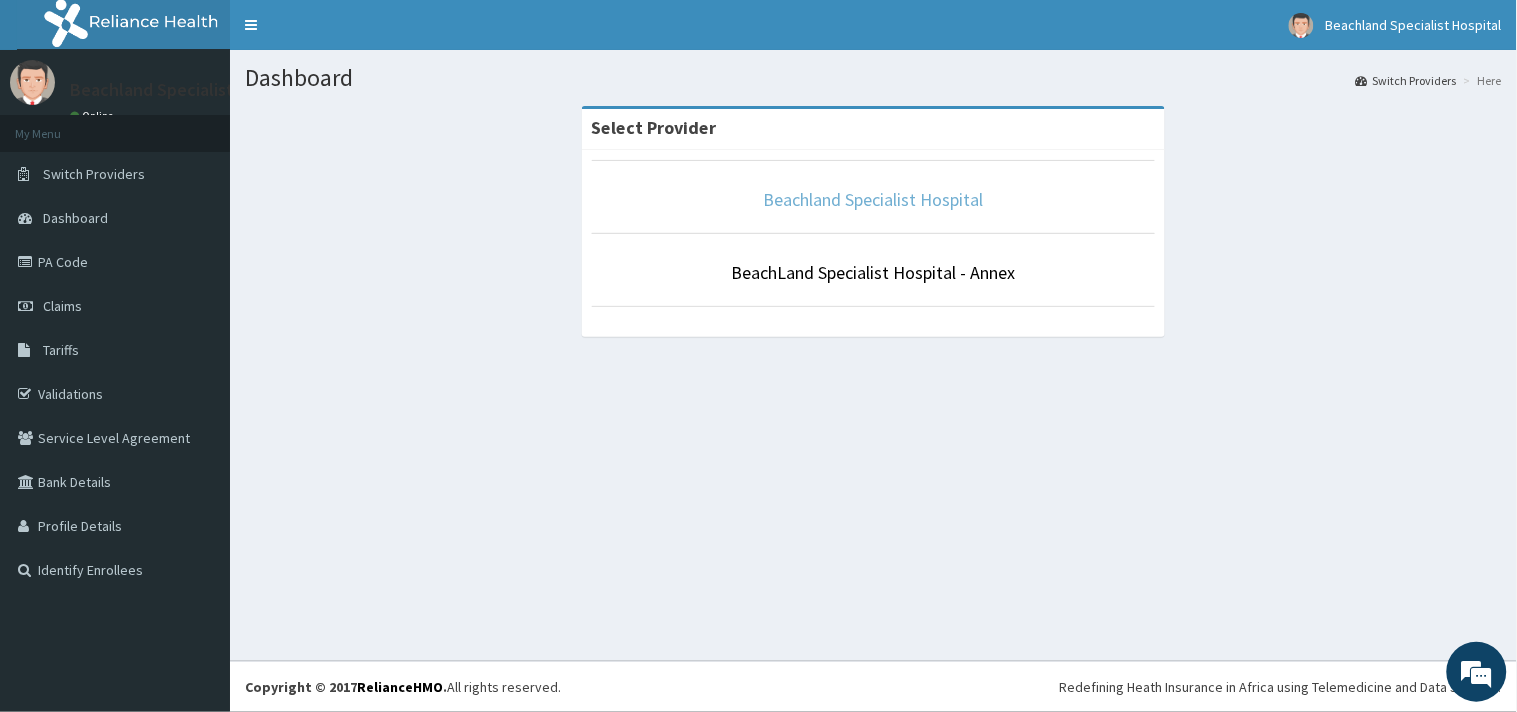 scroll, scrollTop: 0, scrollLeft: 0, axis: both 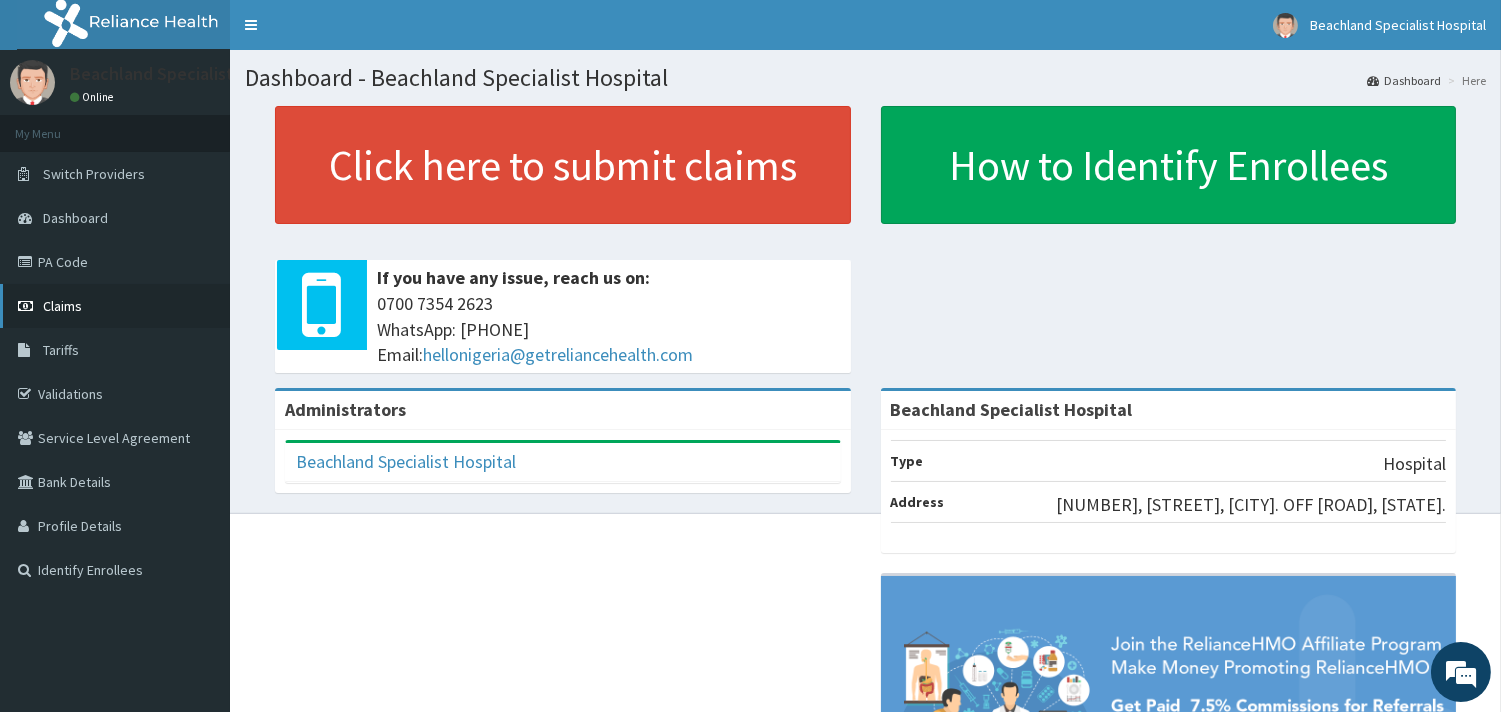 click on "Claims" at bounding box center [115, 306] 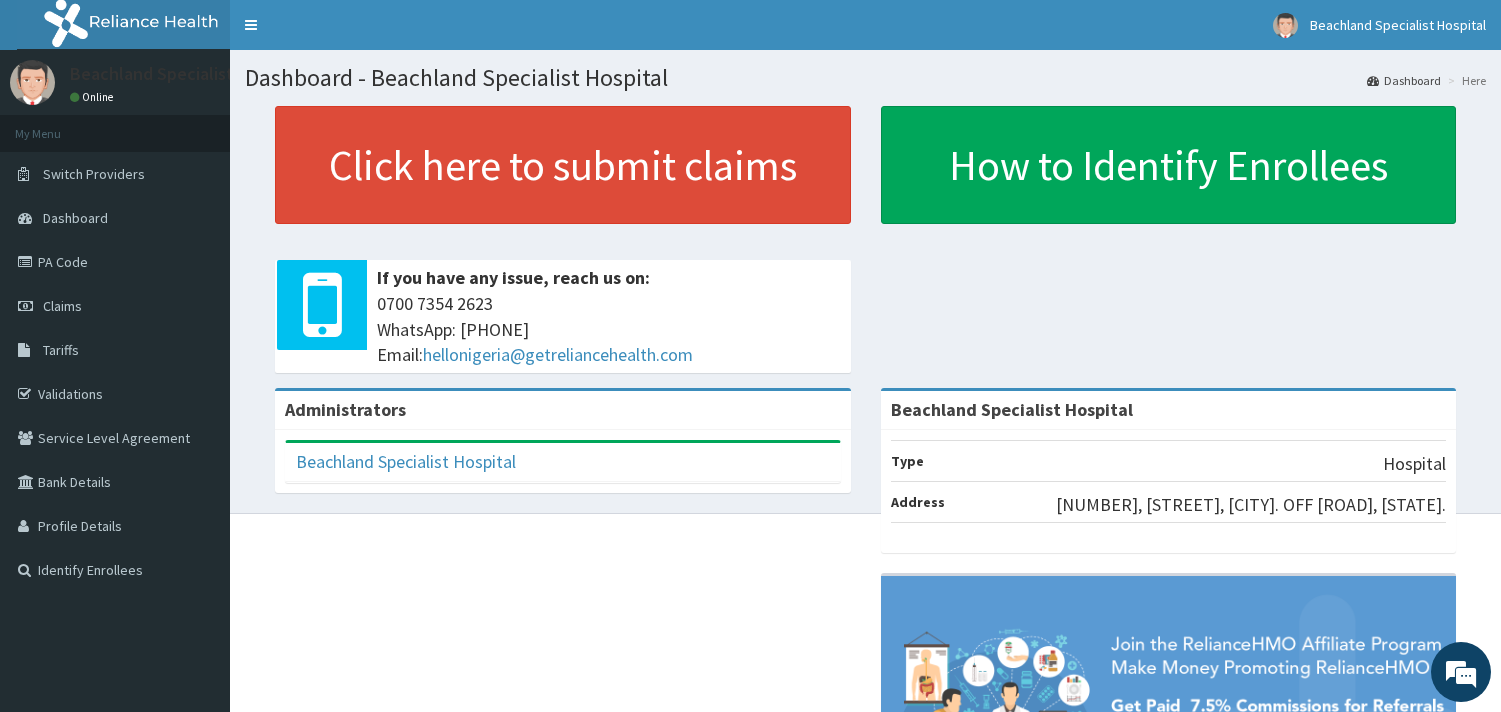 scroll, scrollTop: 0, scrollLeft: 0, axis: both 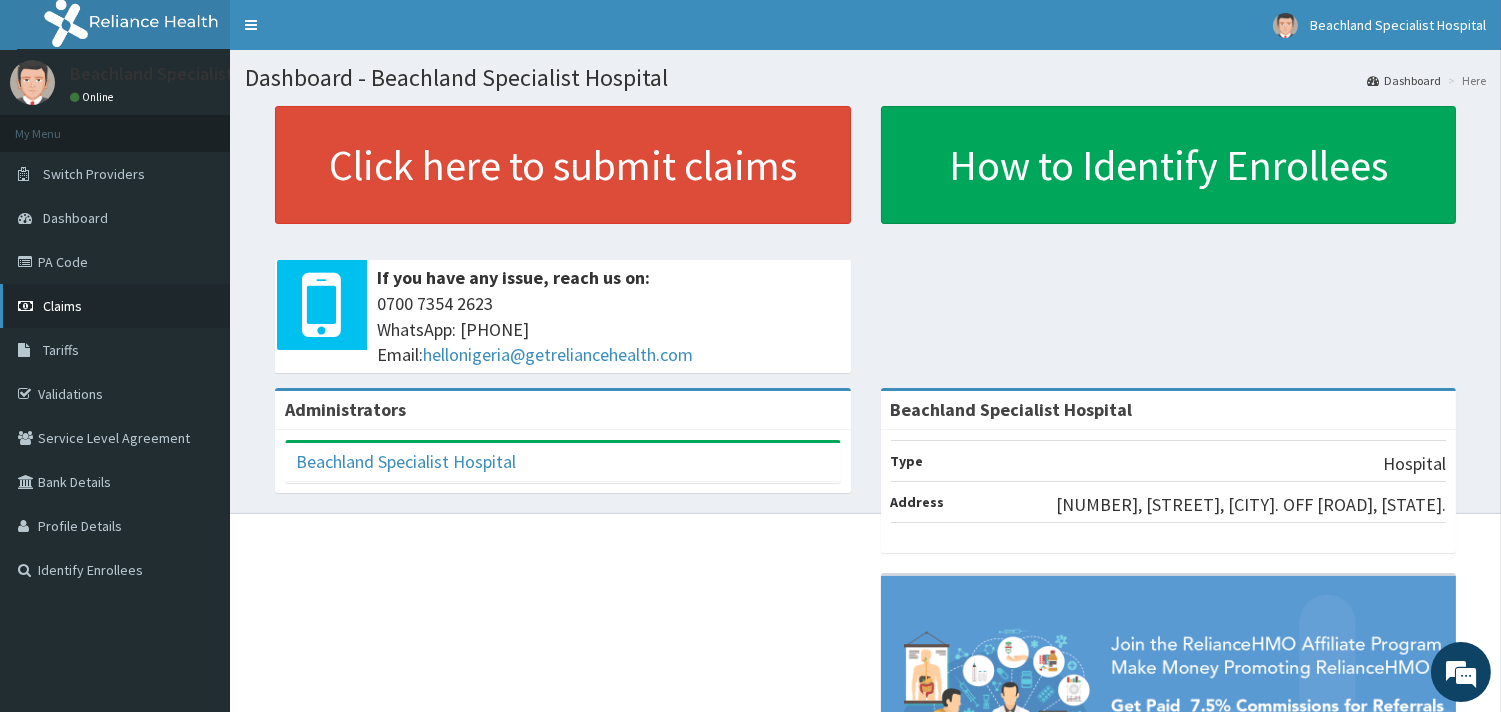 click on "Claims" at bounding box center (115, 306) 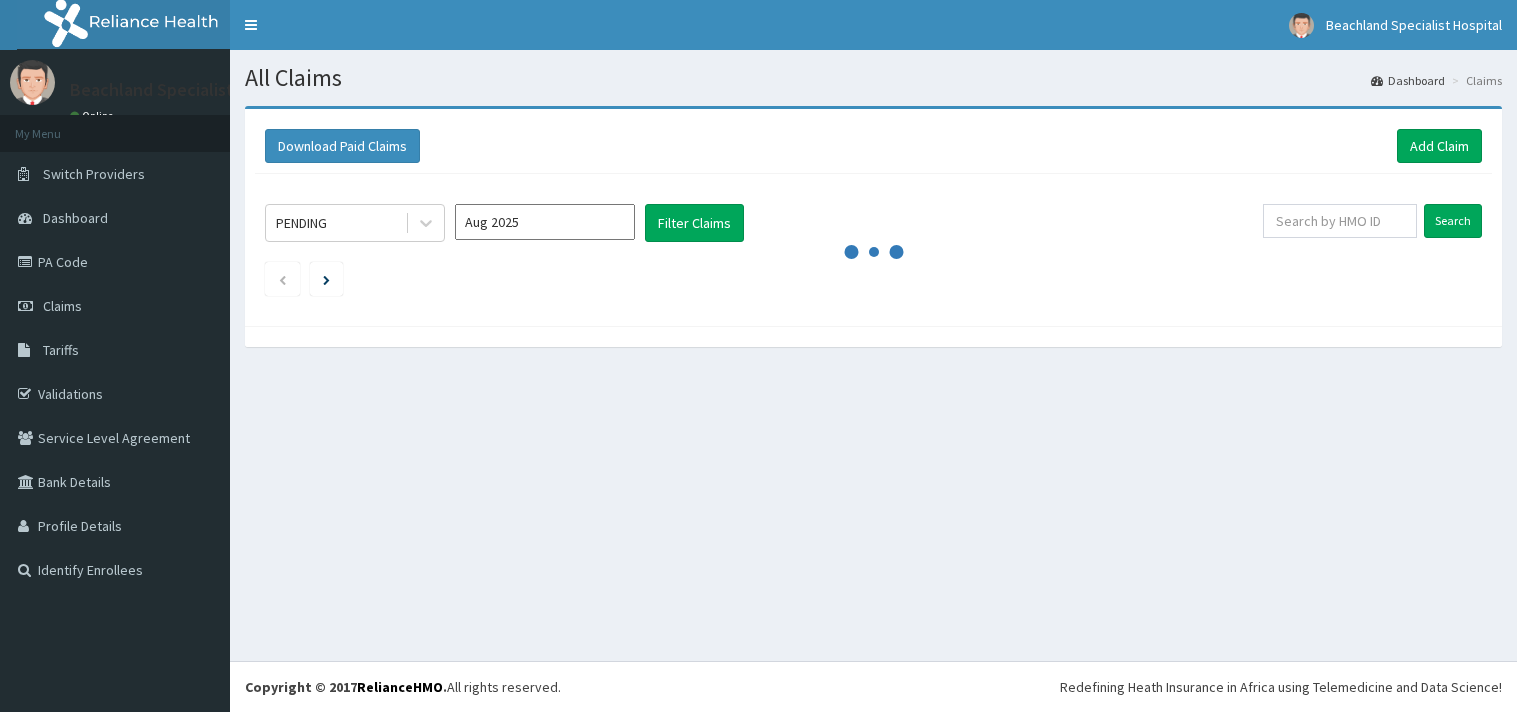 scroll, scrollTop: 0, scrollLeft: 0, axis: both 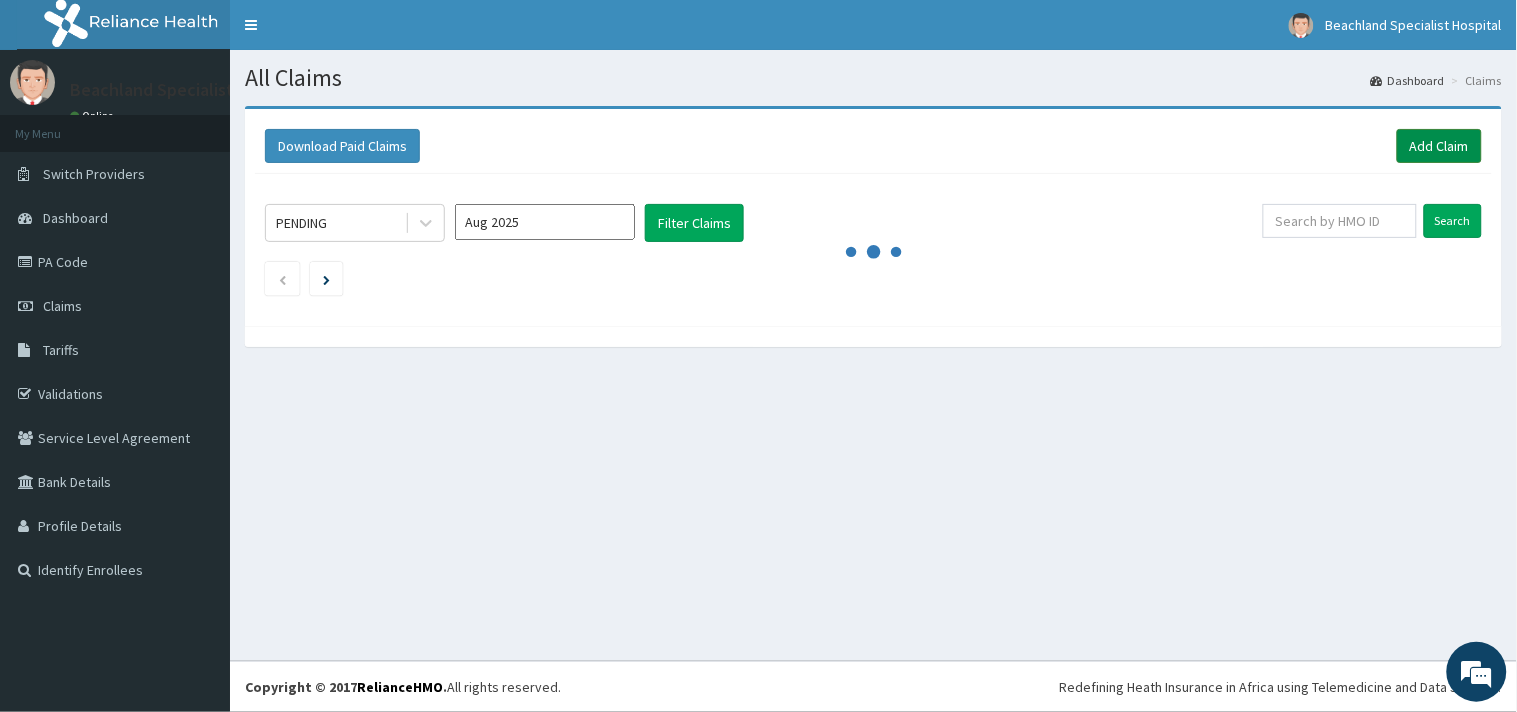 click on "Add Claim" at bounding box center (1439, 146) 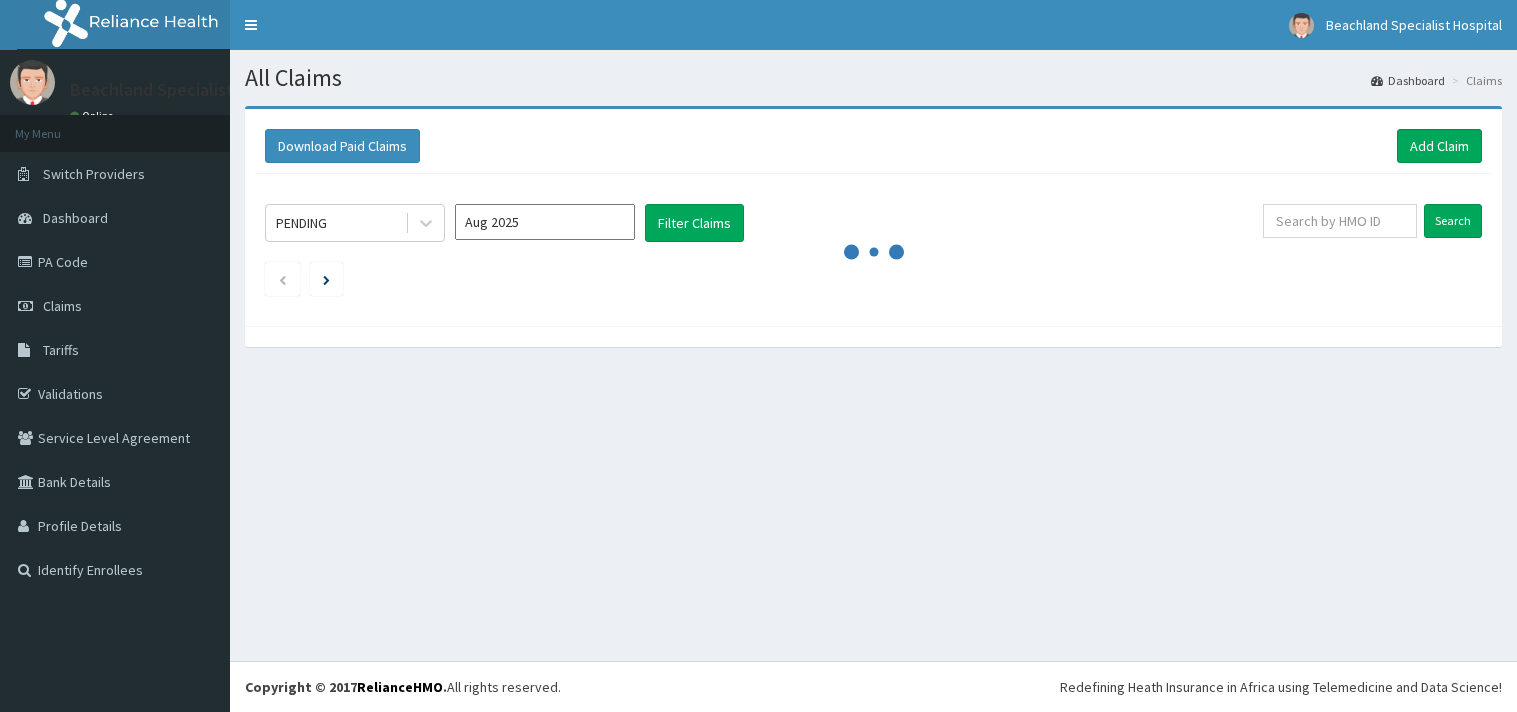 scroll, scrollTop: 0, scrollLeft: 0, axis: both 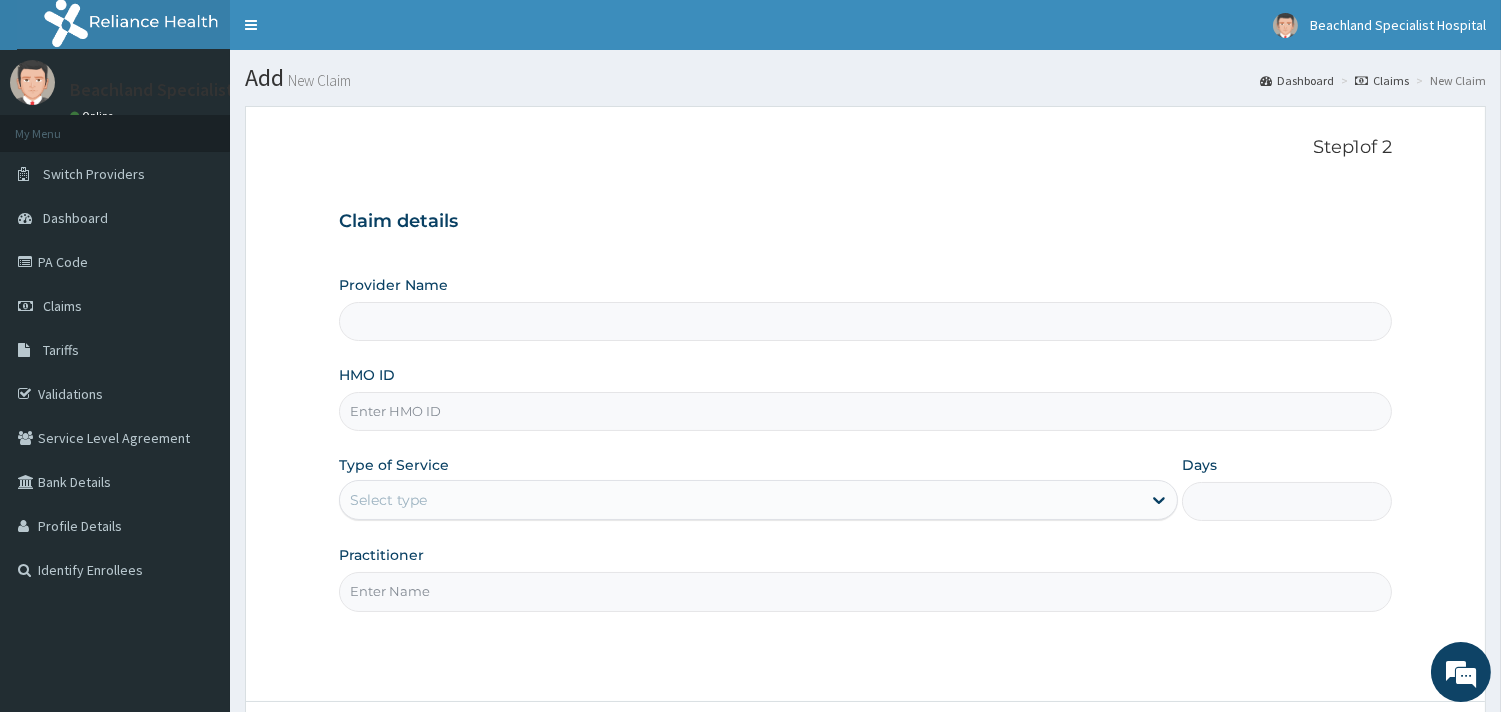 type on "Beachland Specialist Hospital" 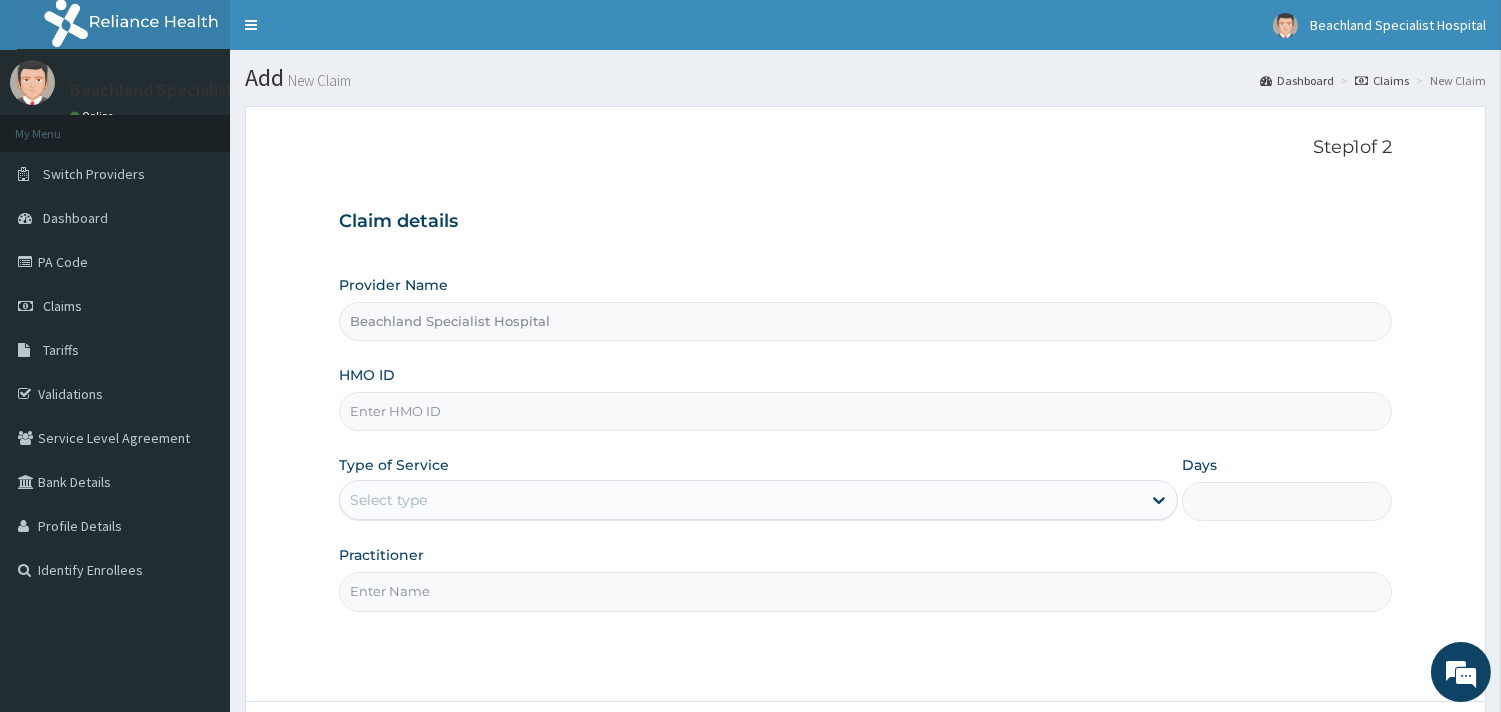 click on "HMO ID" at bounding box center (865, 411) 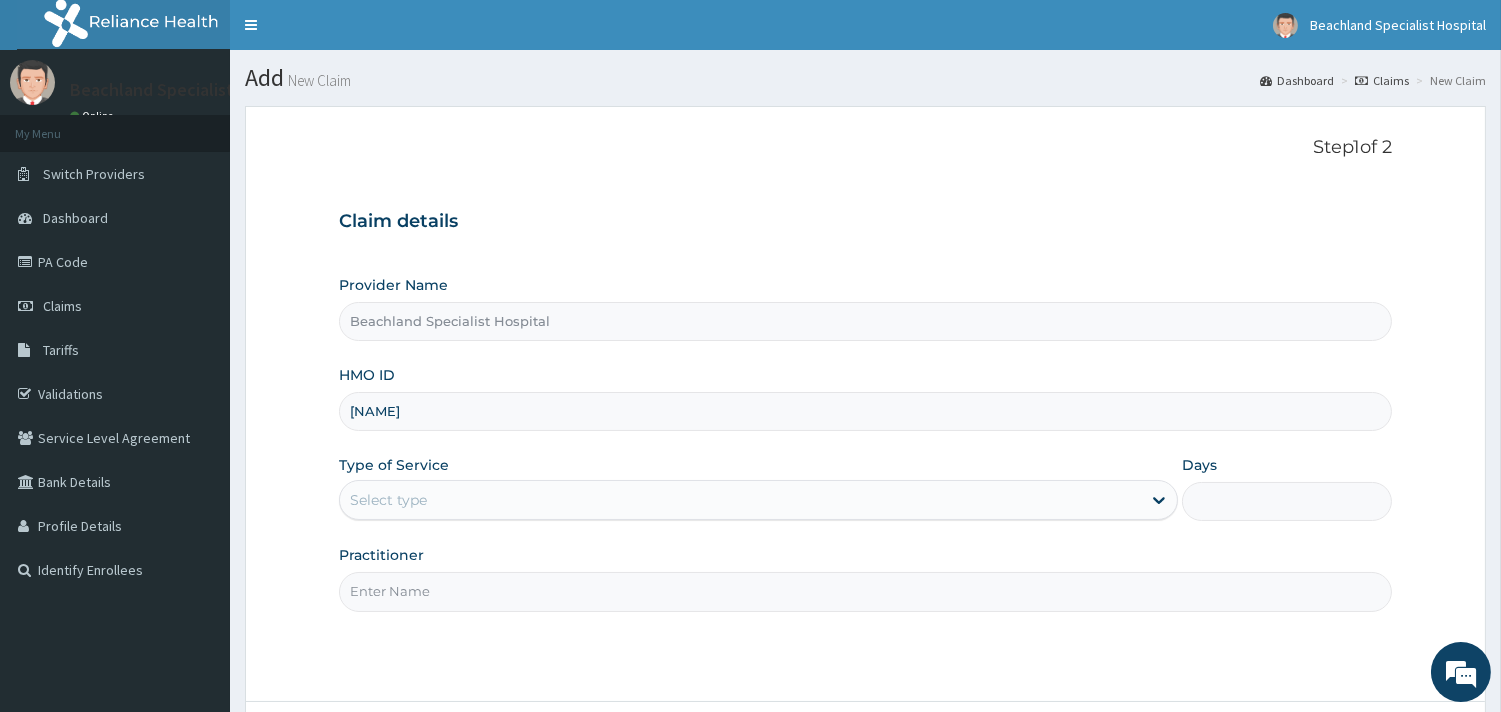 type on "RBA/10006/A" 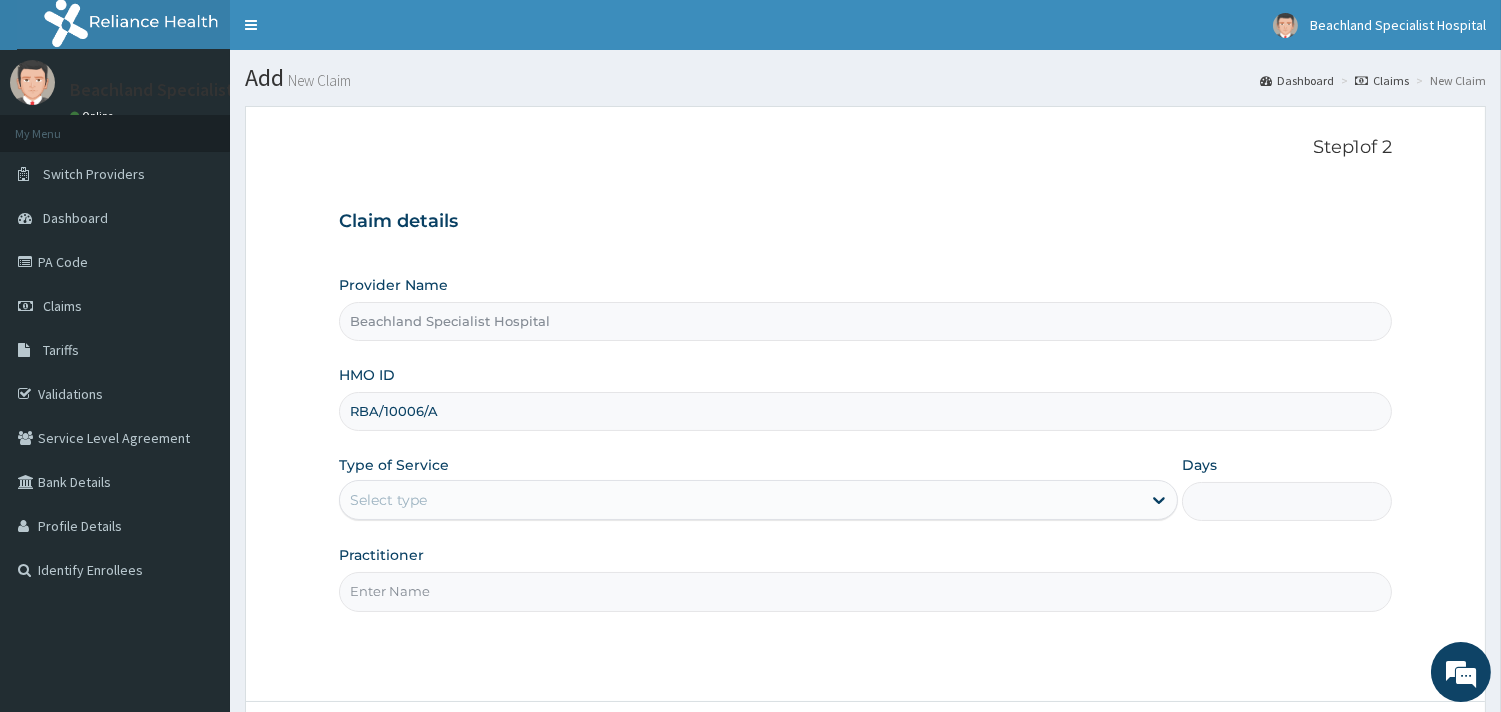 drag, startPoint x: 481, startPoint y: 494, endPoint x: 474, endPoint y: 525, distance: 31.780497 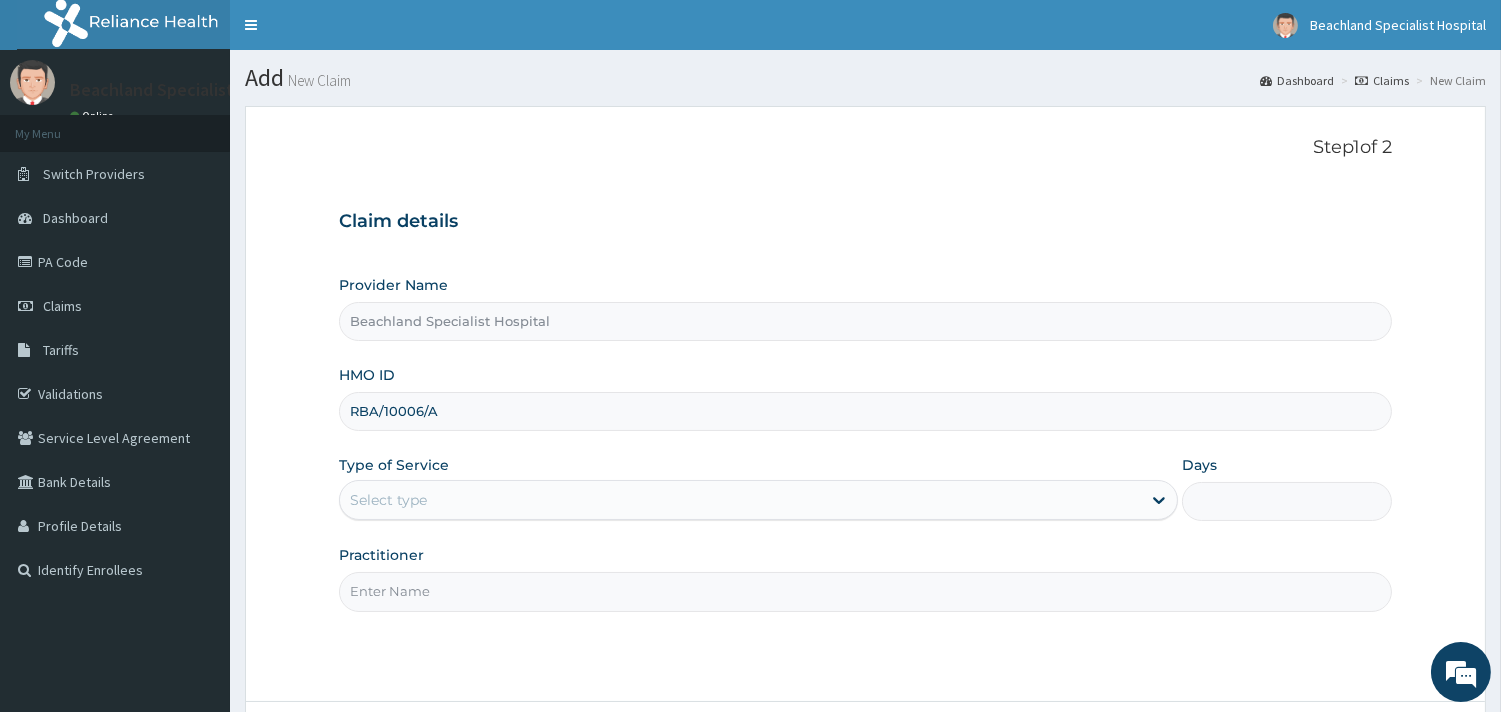scroll, scrollTop: 0, scrollLeft: 0, axis: both 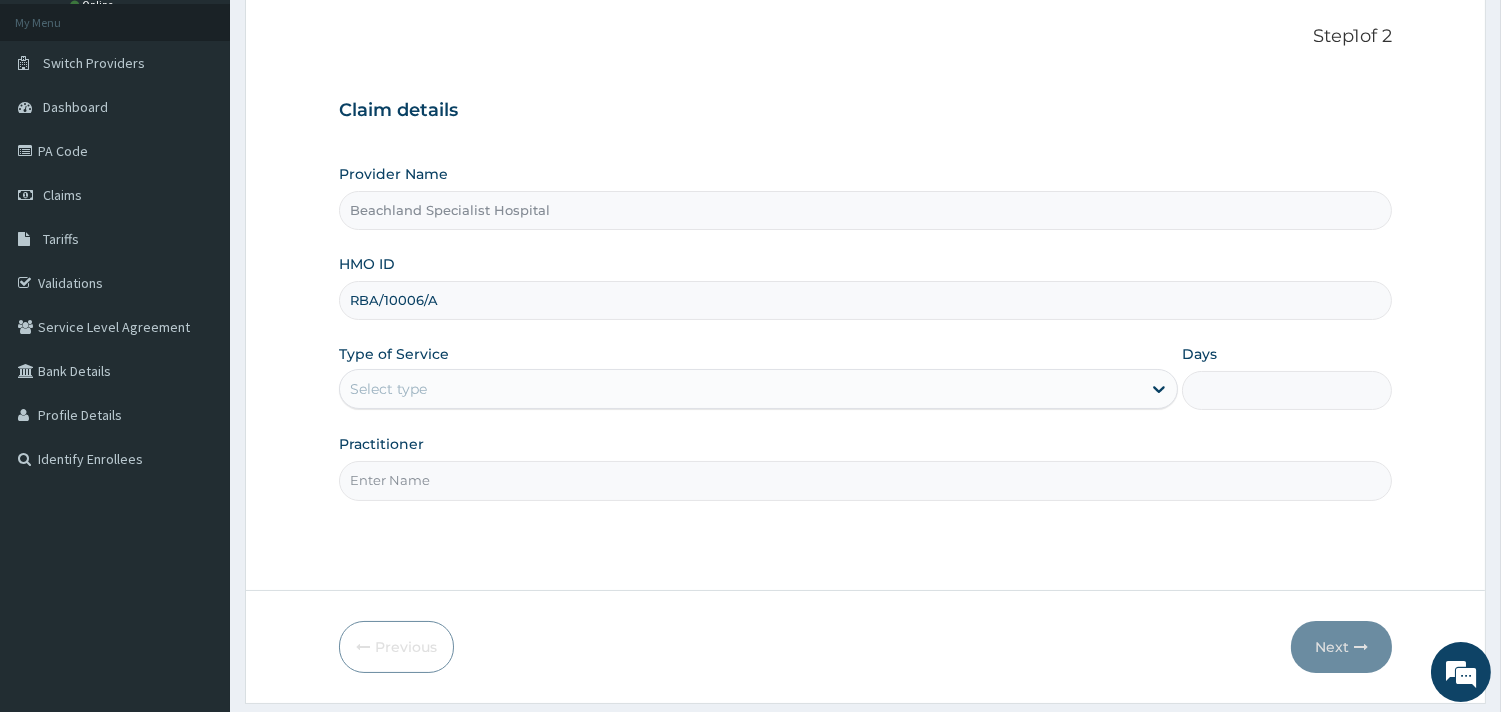click on "Select type" at bounding box center (740, 389) 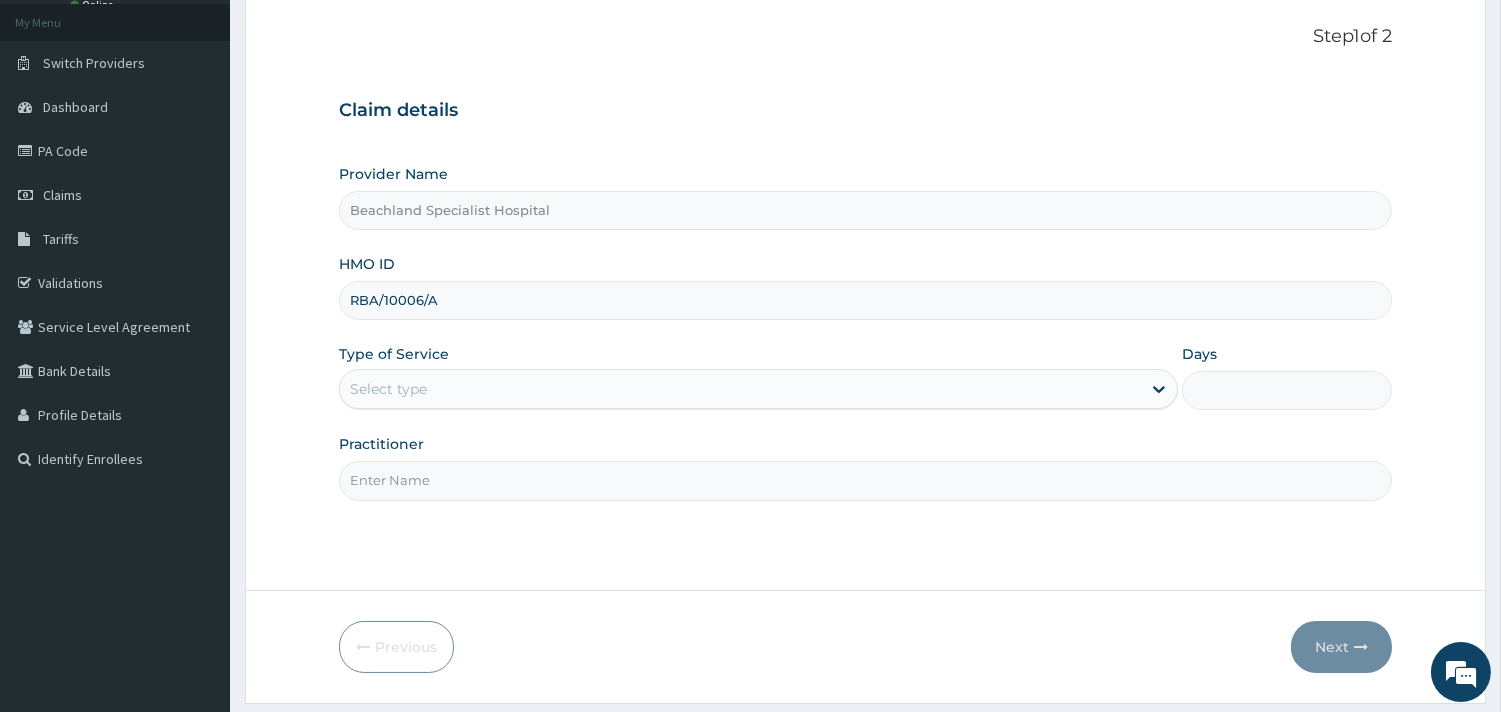 click on "Provider Name Beachland Specialist Hospital HMO ID RBA/10006/A Type of Service Select type Days Practitioner" at bounding box center (865, 332) 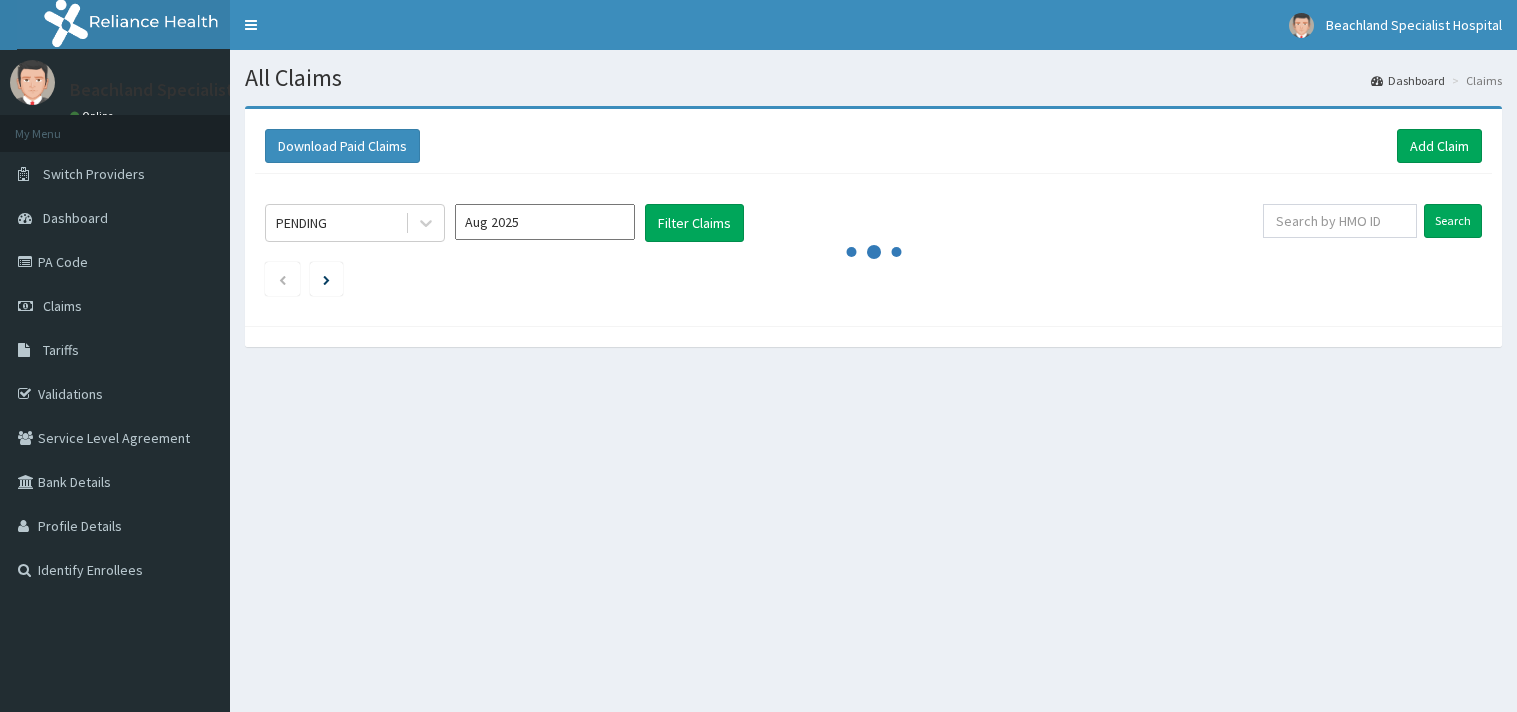 scroll, scrollTop: 0, scrollLeft: 0, axis: both 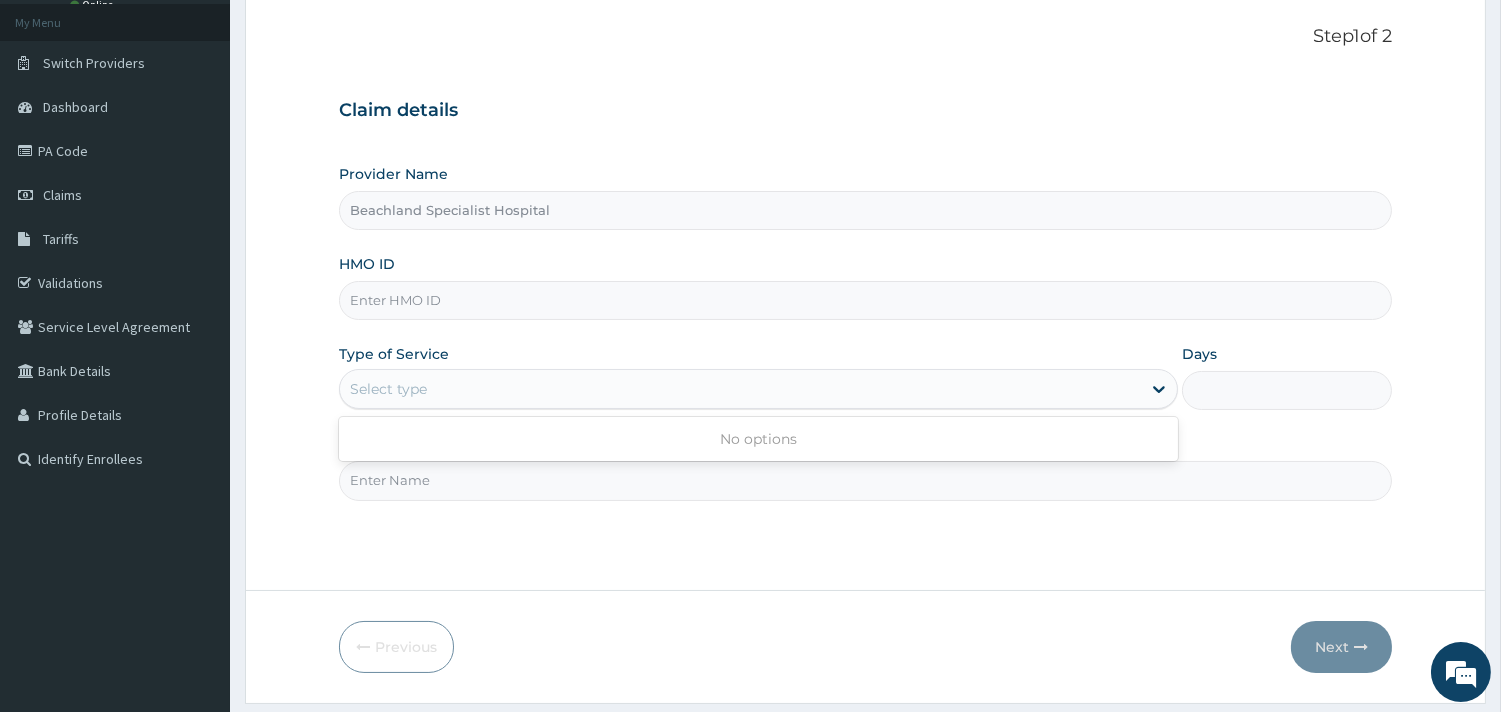 click on "Select type" at bounding box center (740, 389) 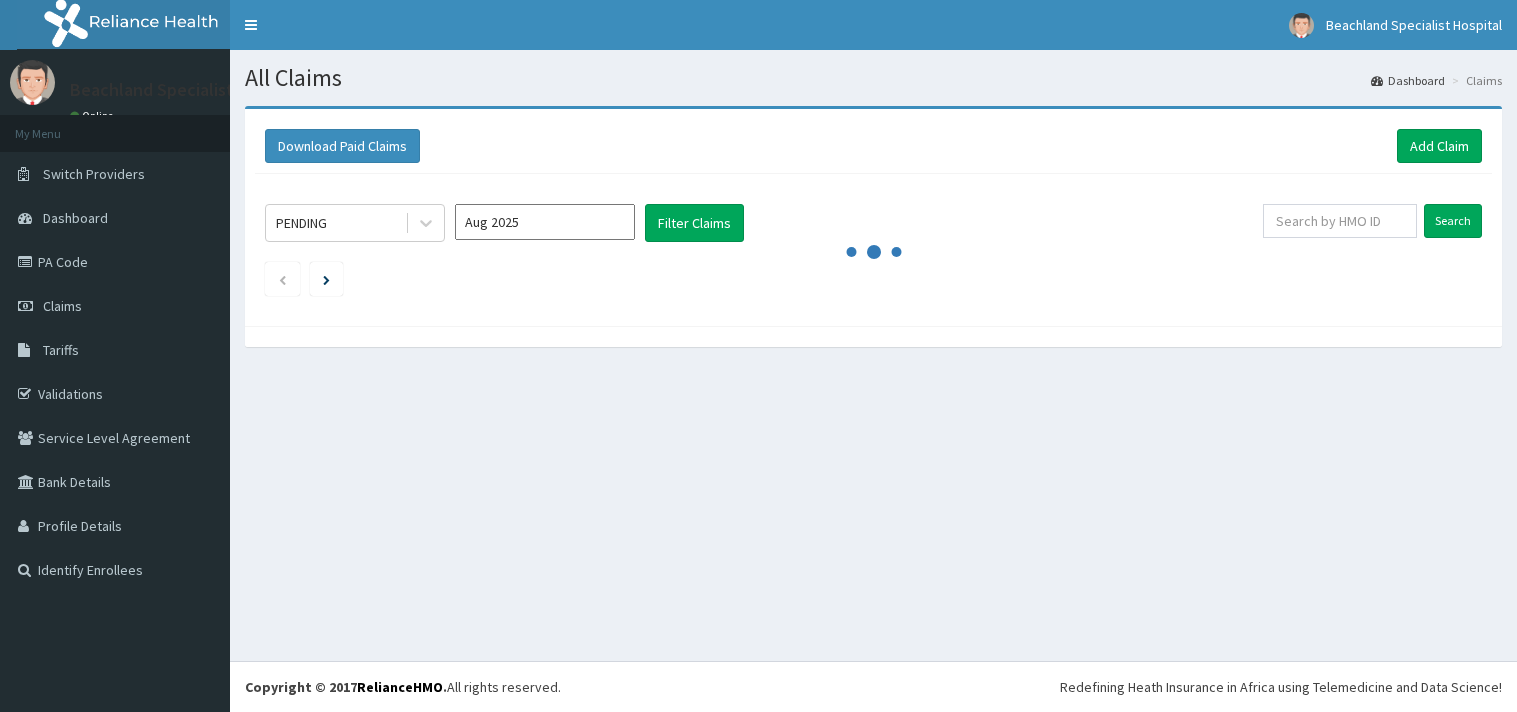 scroll, scrollTop: 0, scrollLeft: 0, axis: both 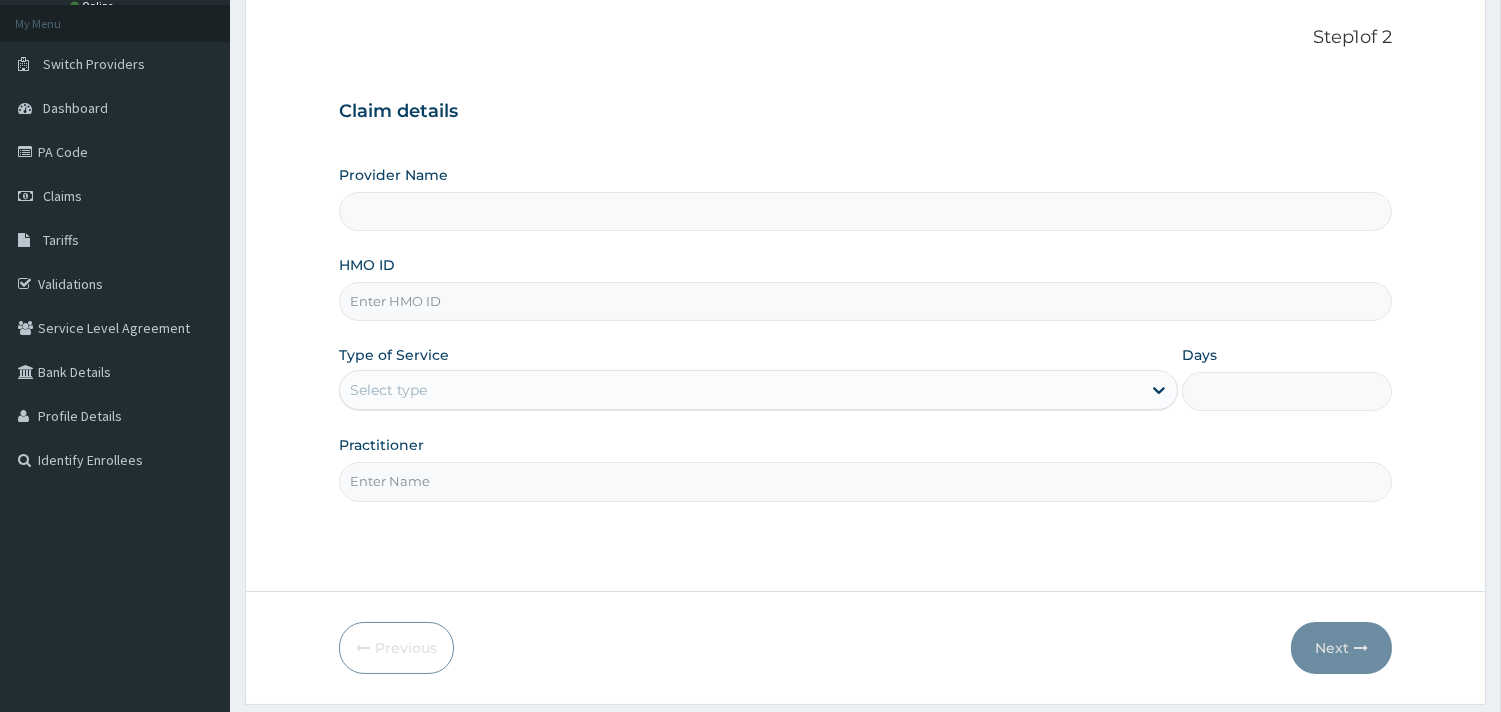 type on "Beachland Specialist Hospital" 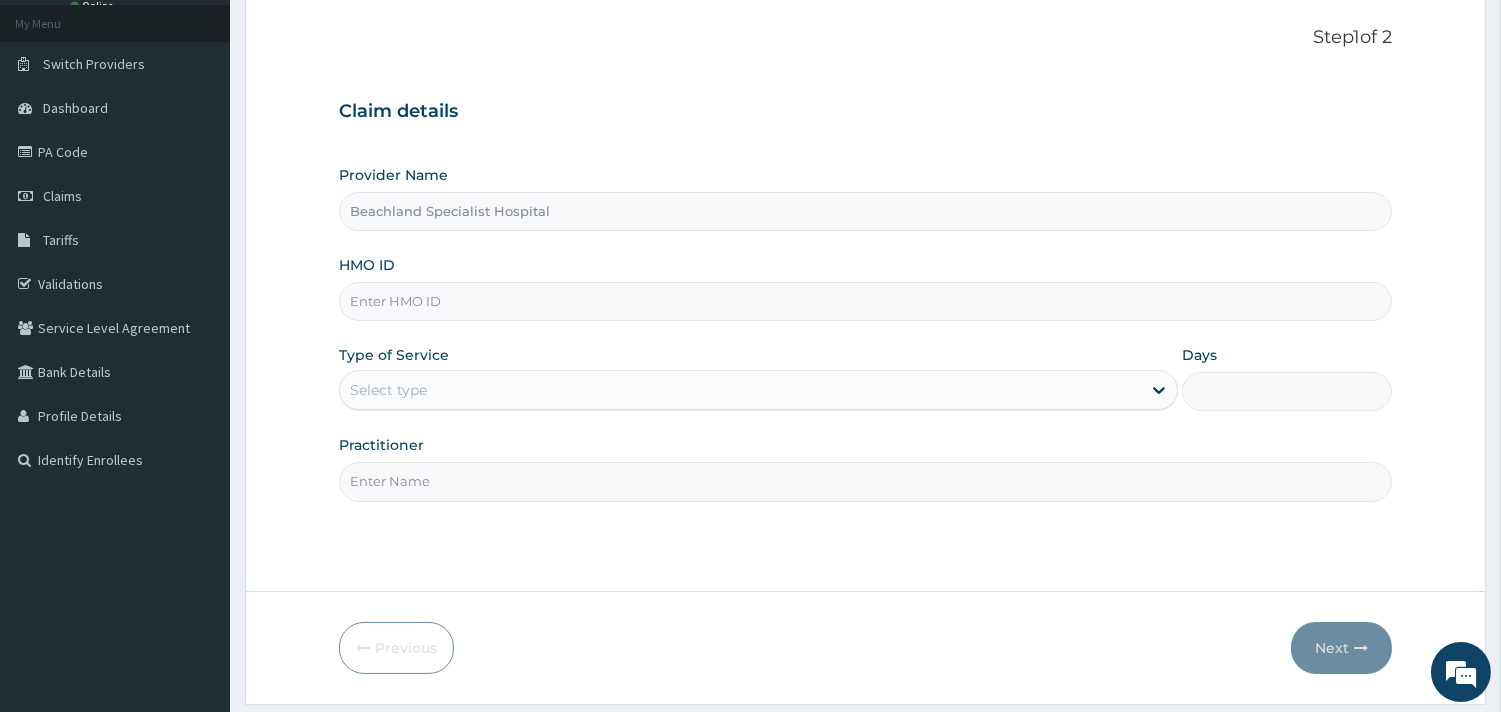 scroll, scrollTop: 0, scrollLeft: 0, axis: both 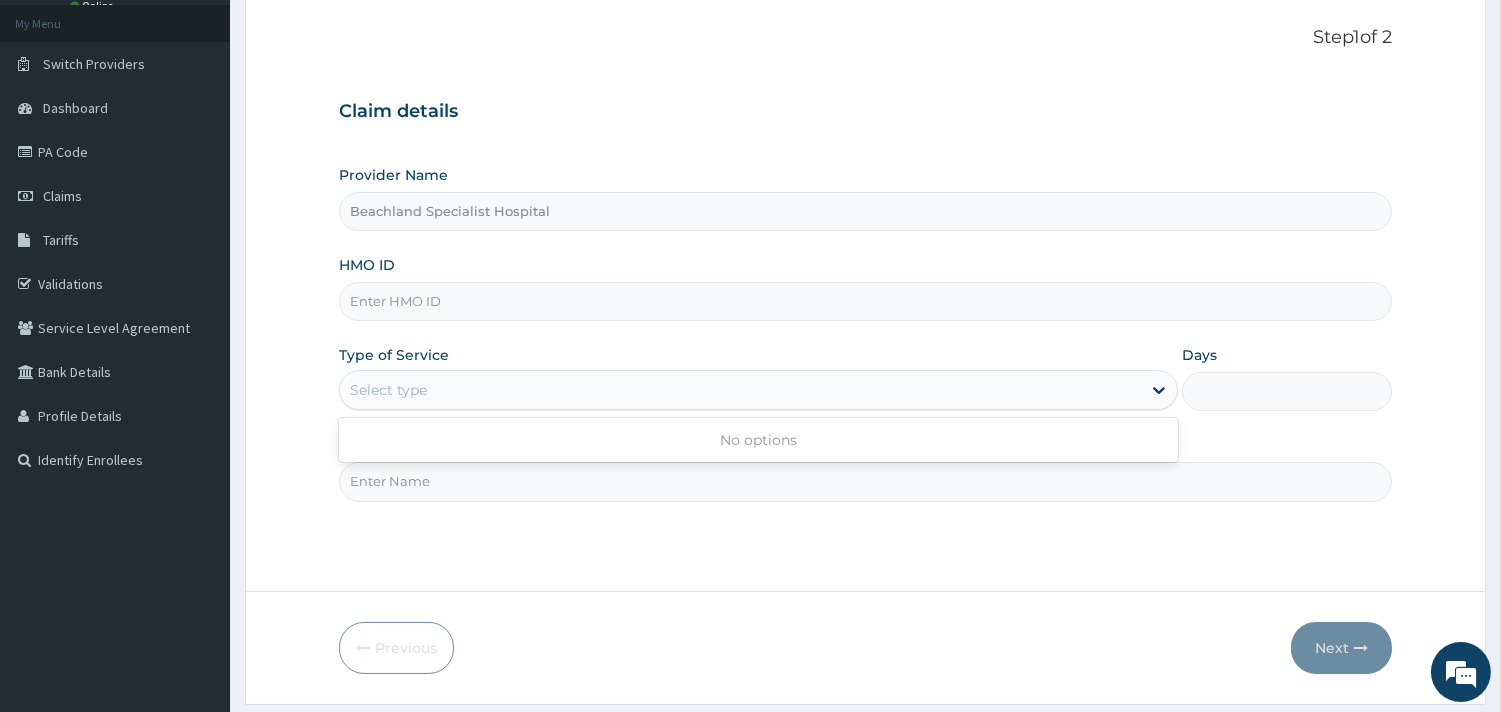 click on "Select type" at bounding box center [740, 390] 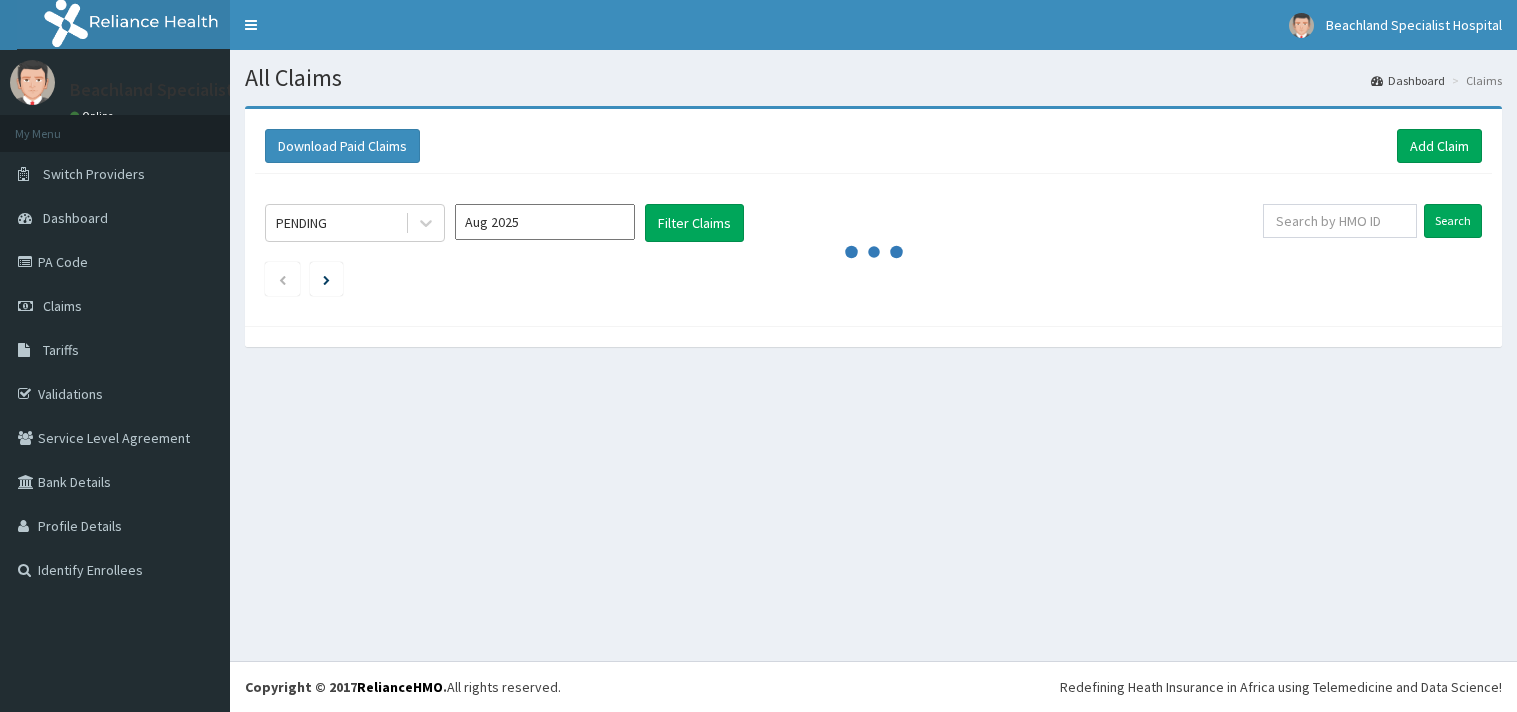 scroll, scrollTop: 0, scrollLeft: 0, axis: both 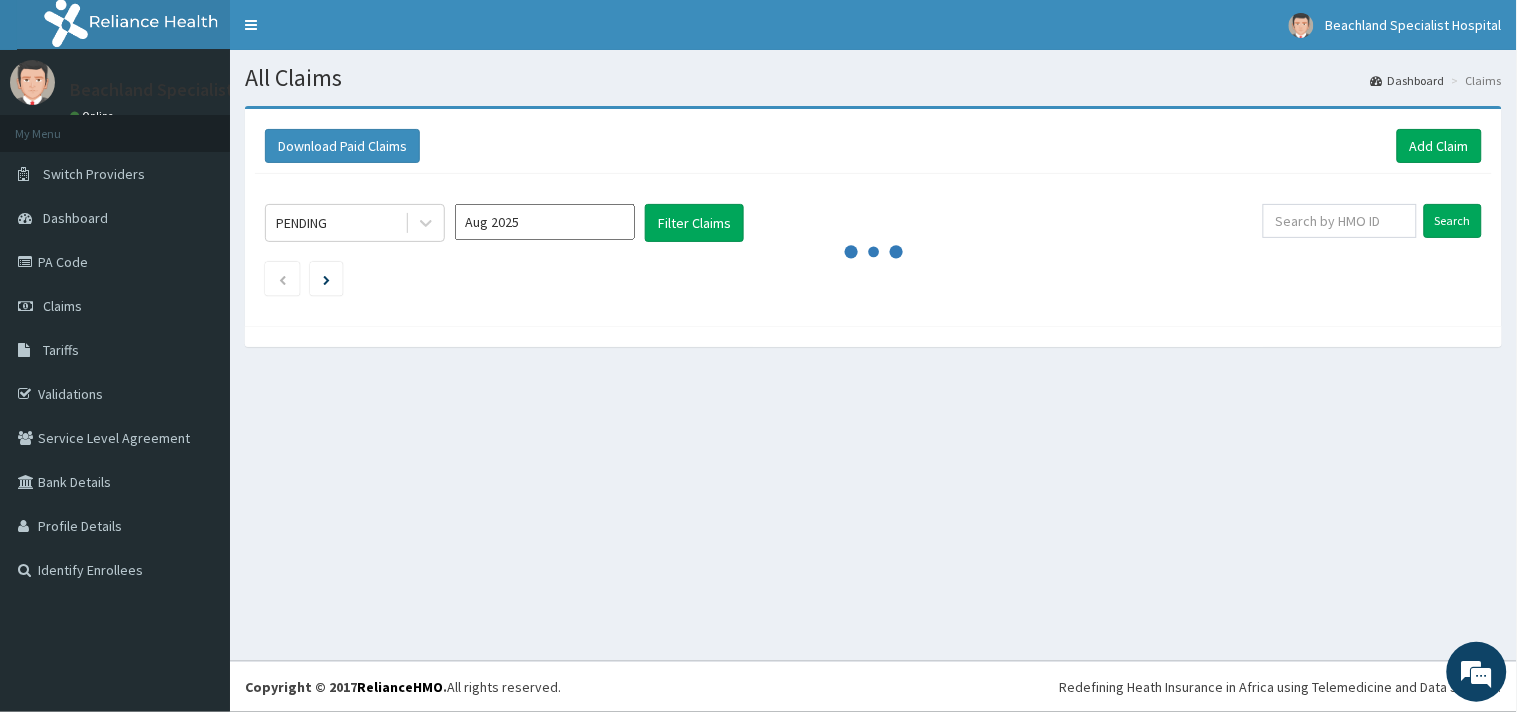 click on "Aug 2025" at bounding box center [545, 222] 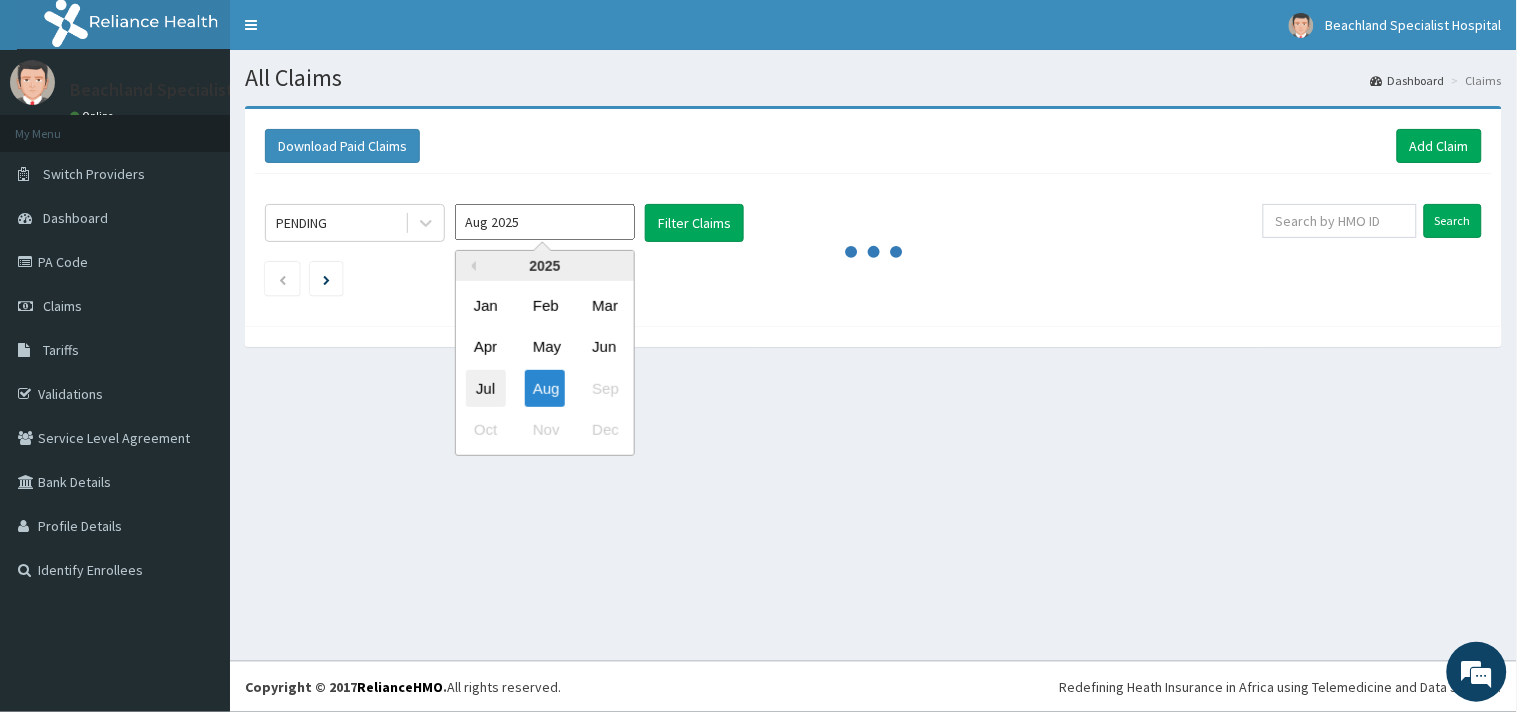 click on "Jul" at bounding box center (486, 388) 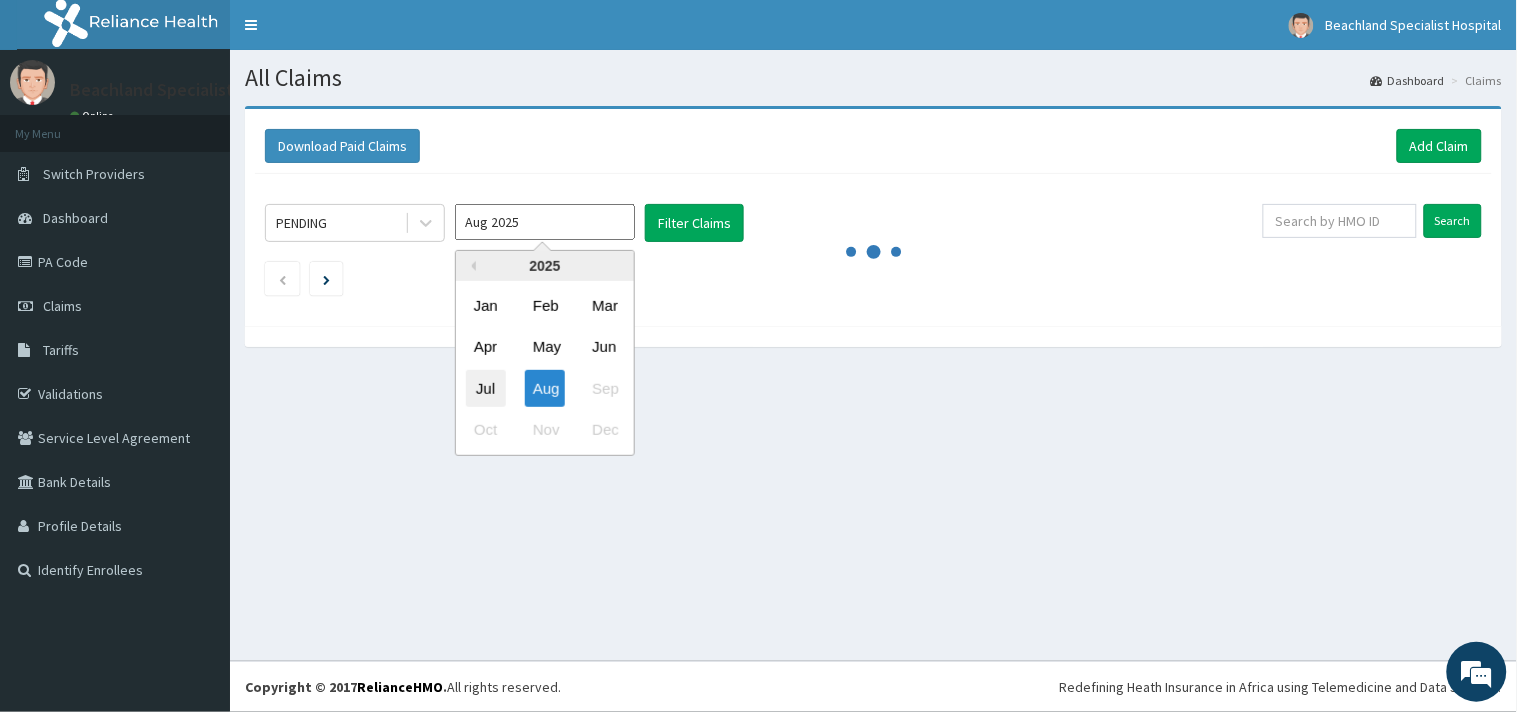 type on "Jul 2025" 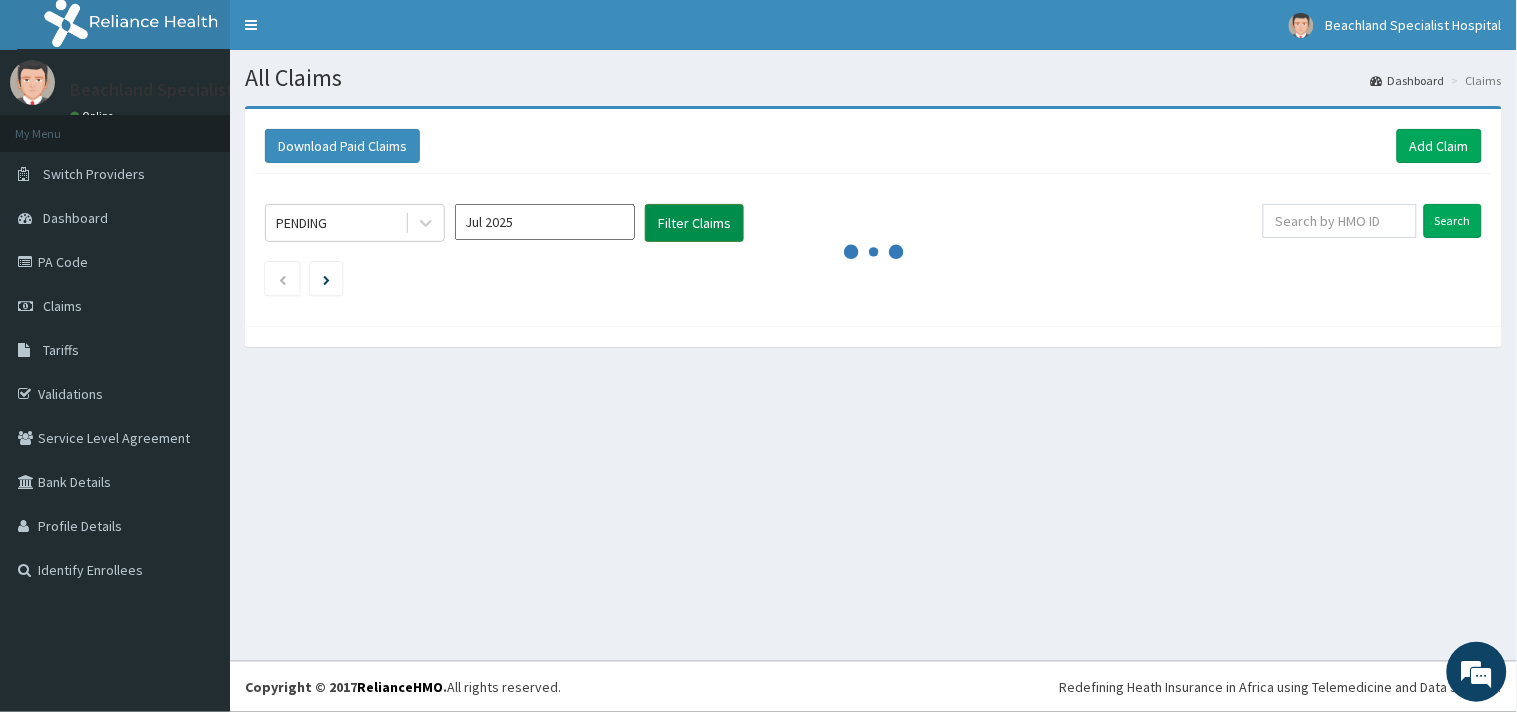 click on "Filter Claims" at bounding box center (694, 223) 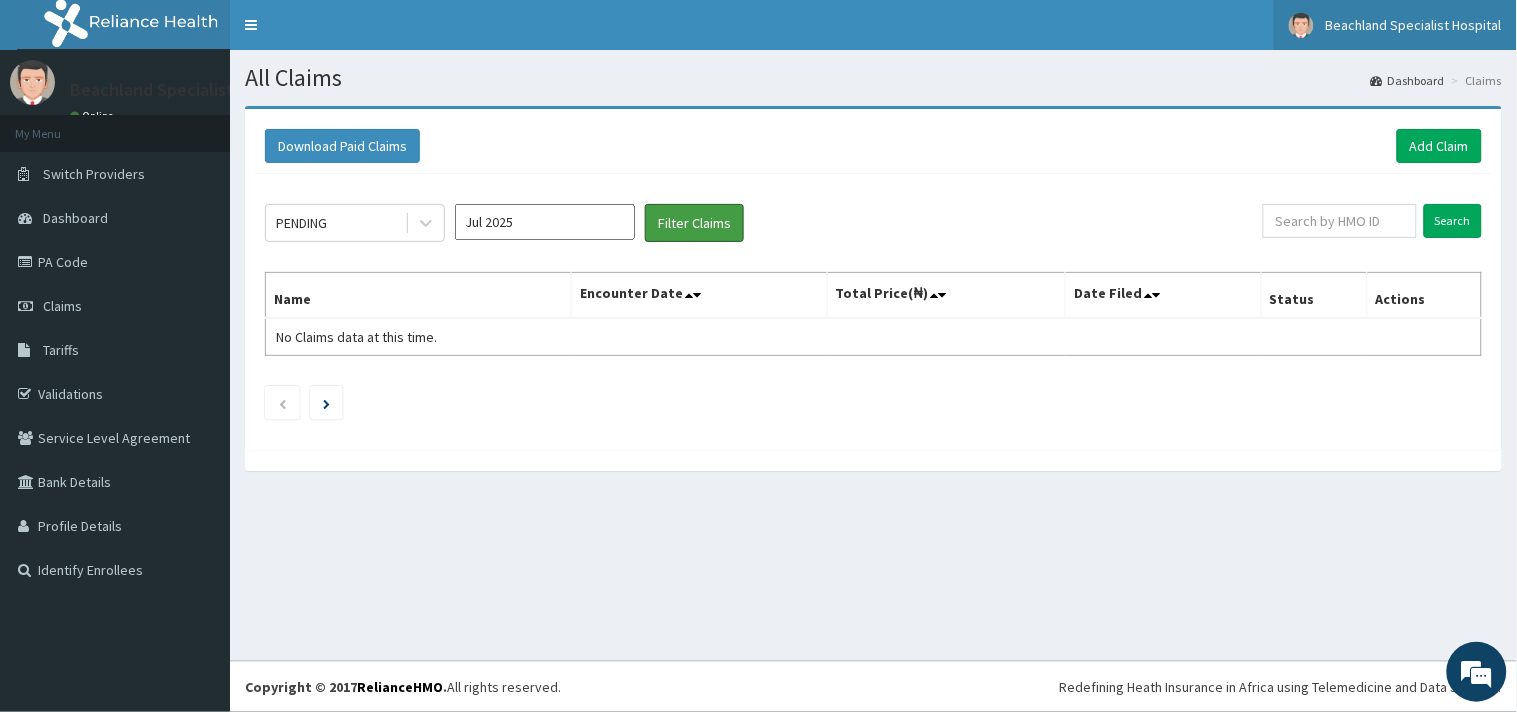 scroll, scrollTop: 0, scrollLeft: 0, axis: both 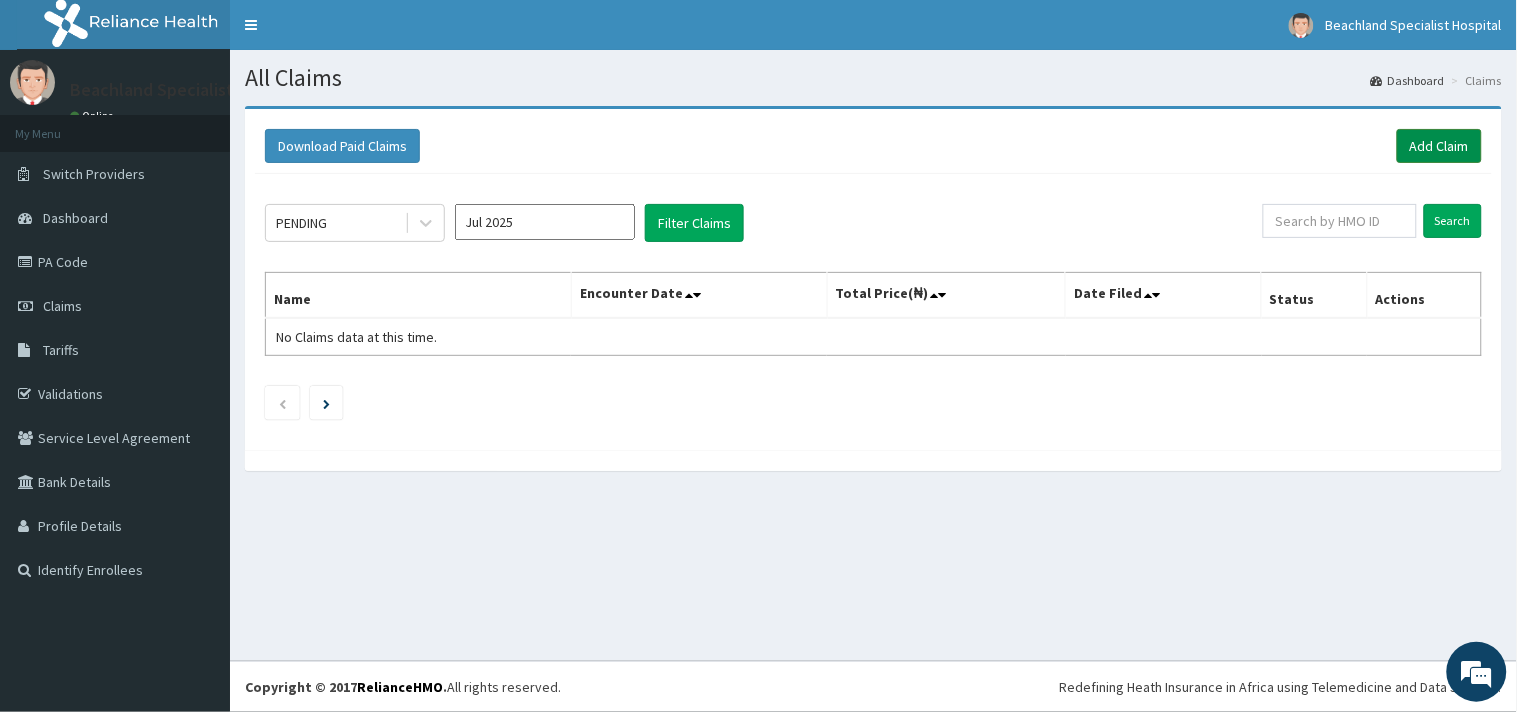 click on "Add Claim" at bounding box center (1439, 146) 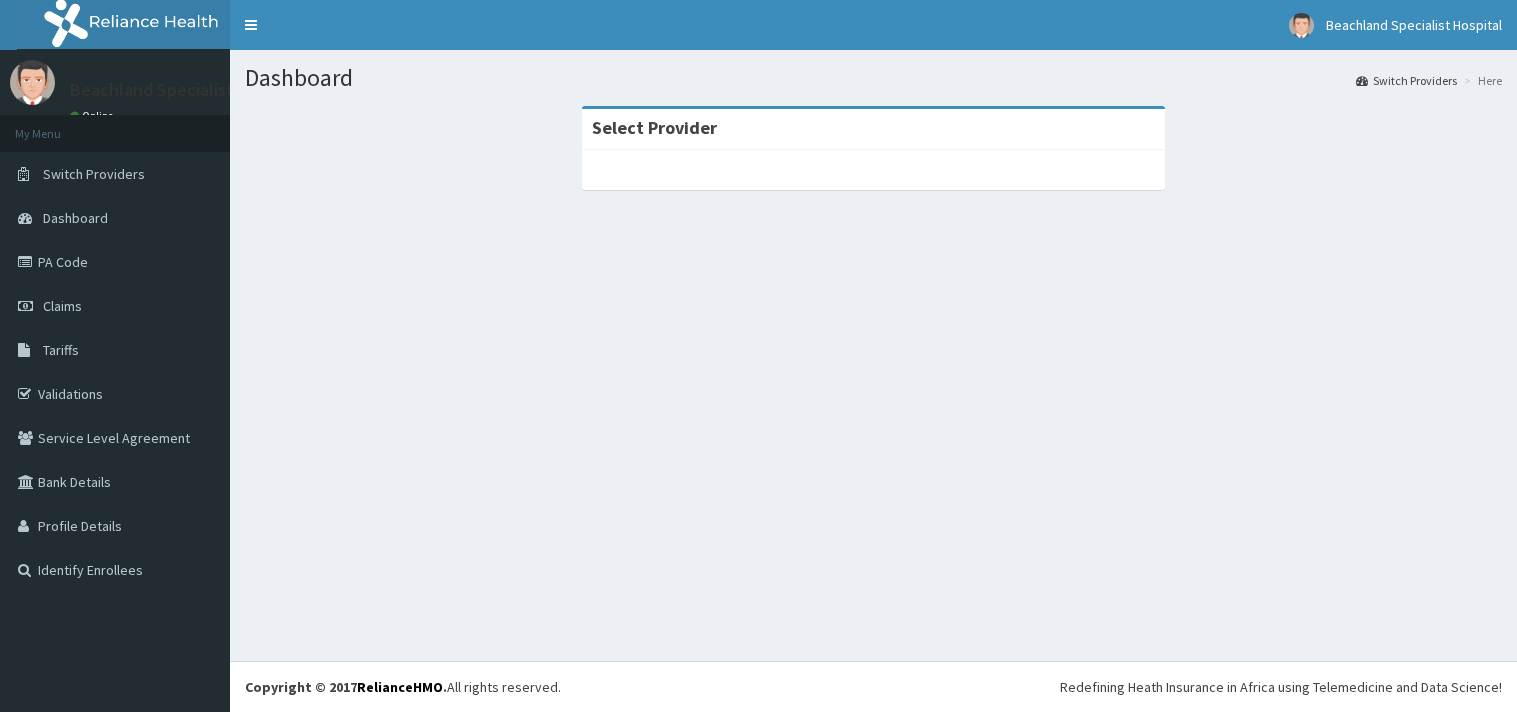 scroll, scrollTop: 0, scrollLeft: 0, axis: both 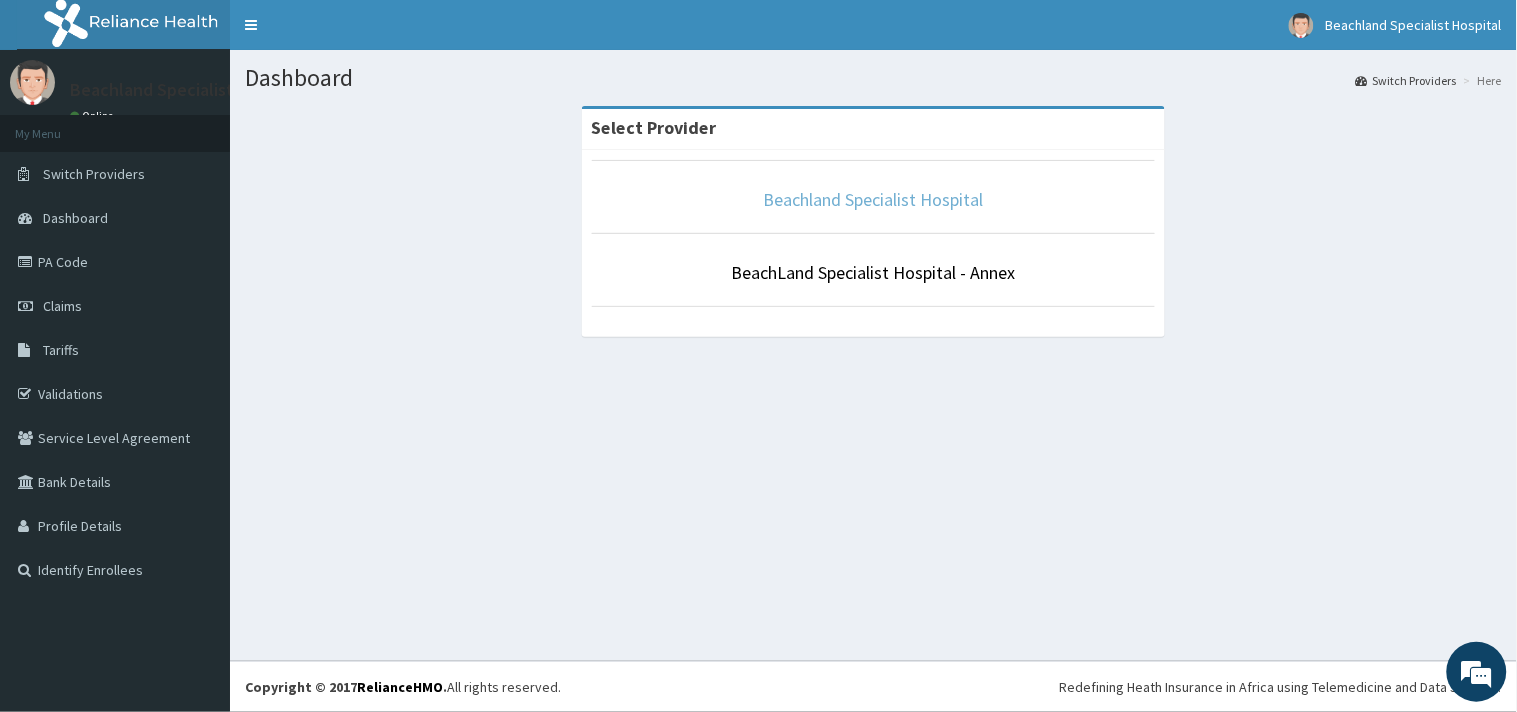 click on "Beachland Specialist Hospital" at bounding box center [874, 199] 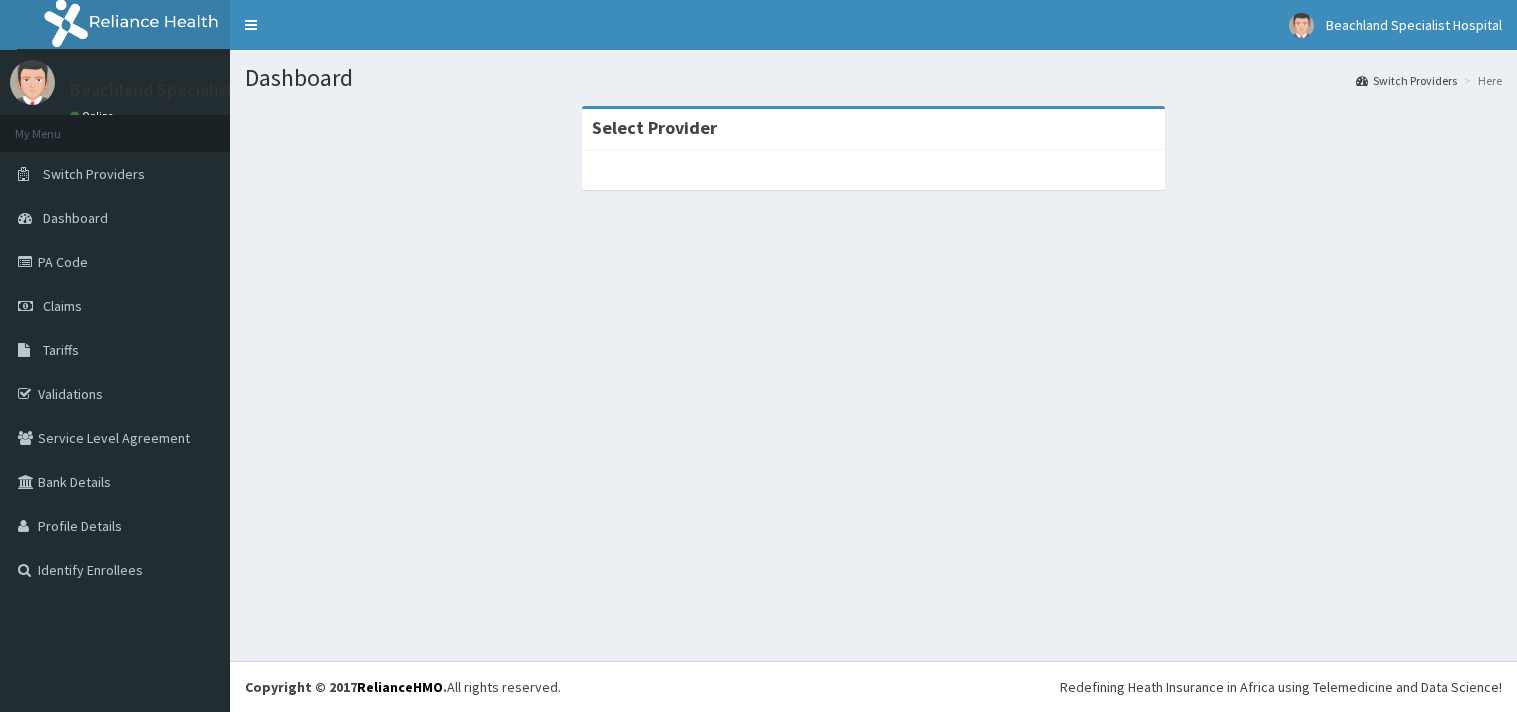 scroll, scrollTop: 0, scrollLeft: 0, axis: both 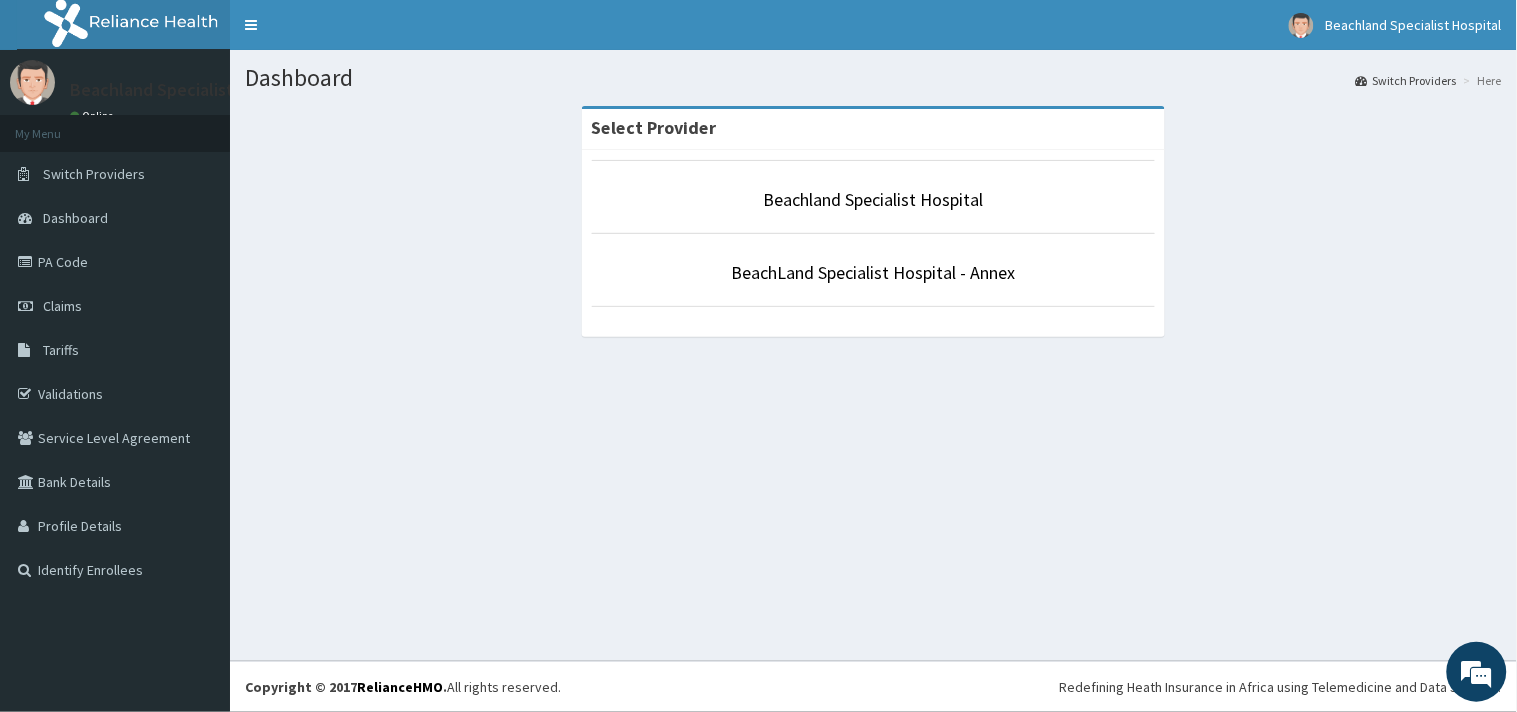 click on "Beachland Specialist Hospital" at bounding box center (874, 197) 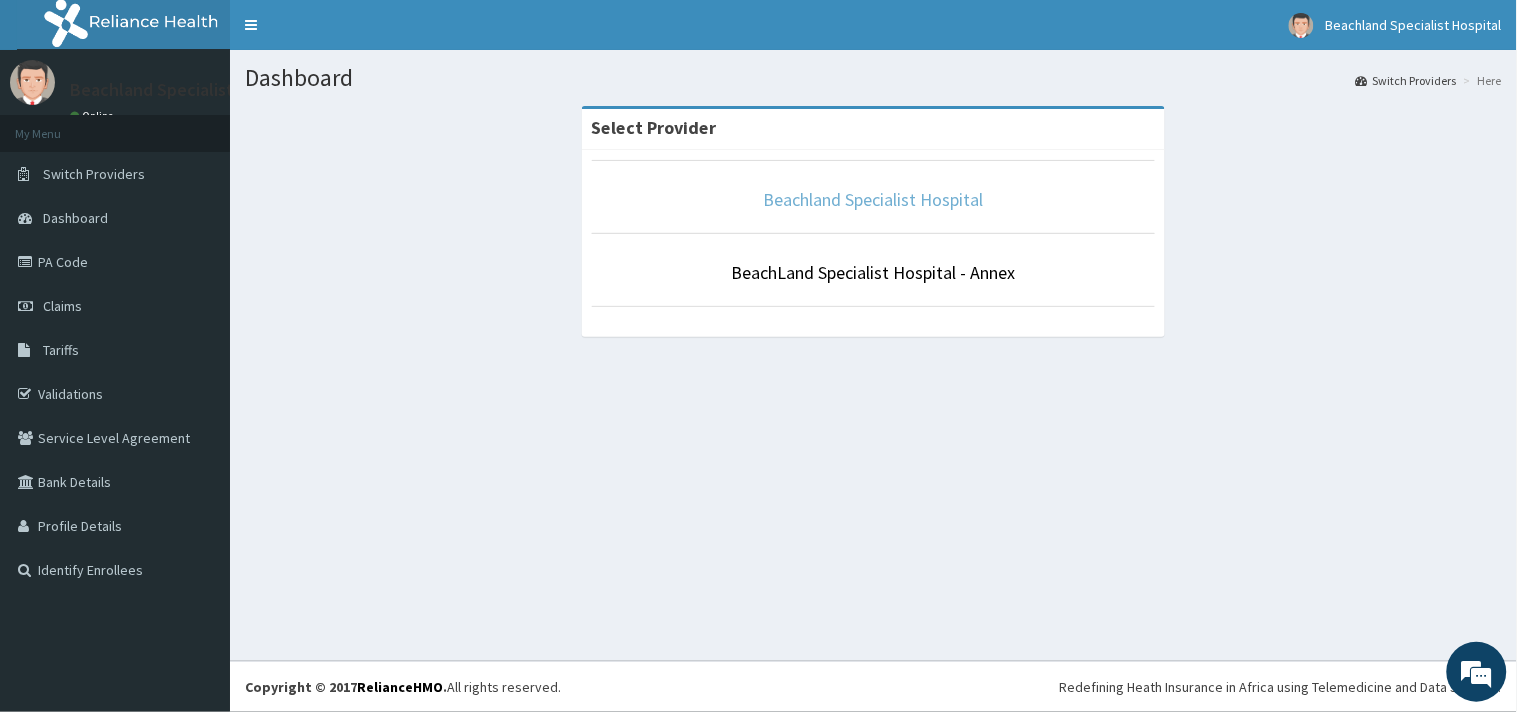 drag, startPoint x: 811, startPoint y: 202, endPoint x: 933, endPoint y: 162, distance: 128.39003 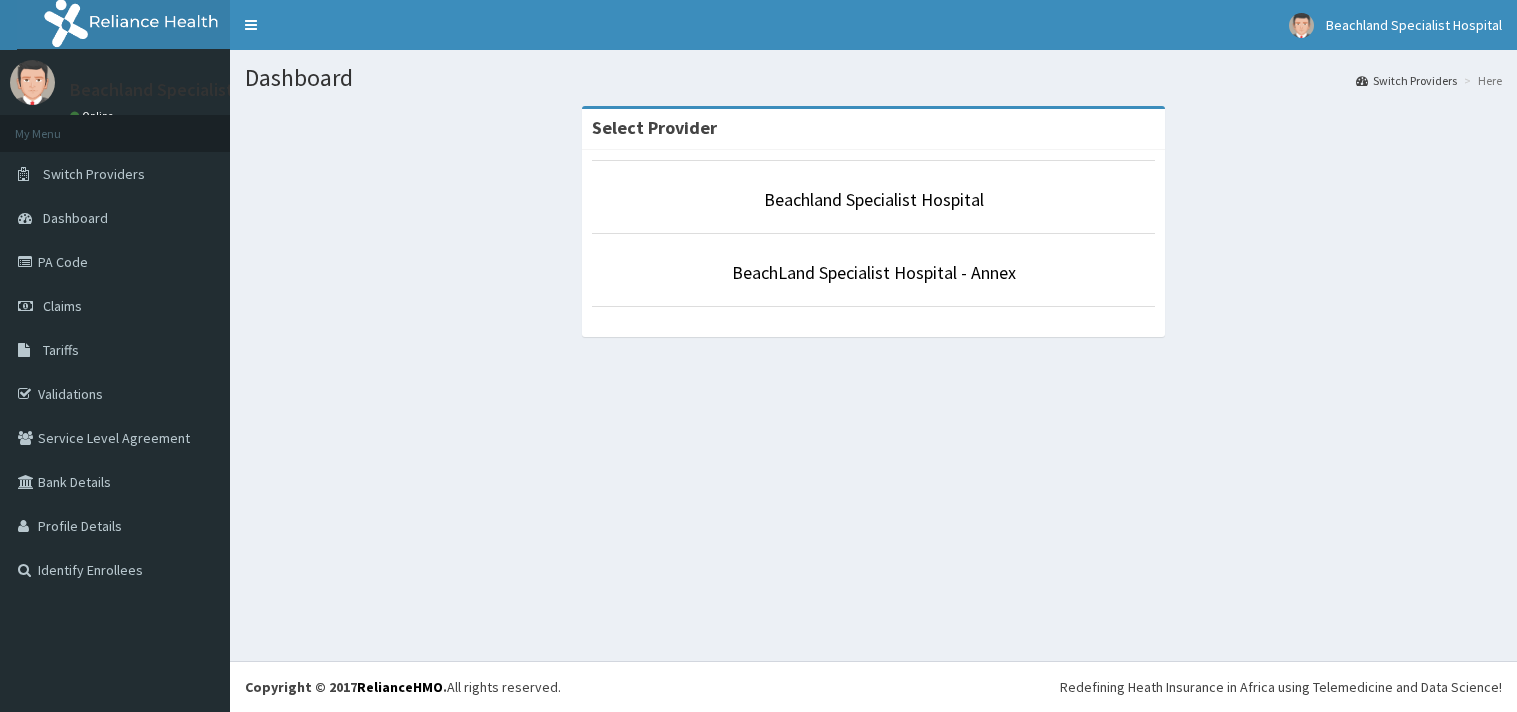 scroll, scrollTop: 0, scrollLeft: 0, axis: both 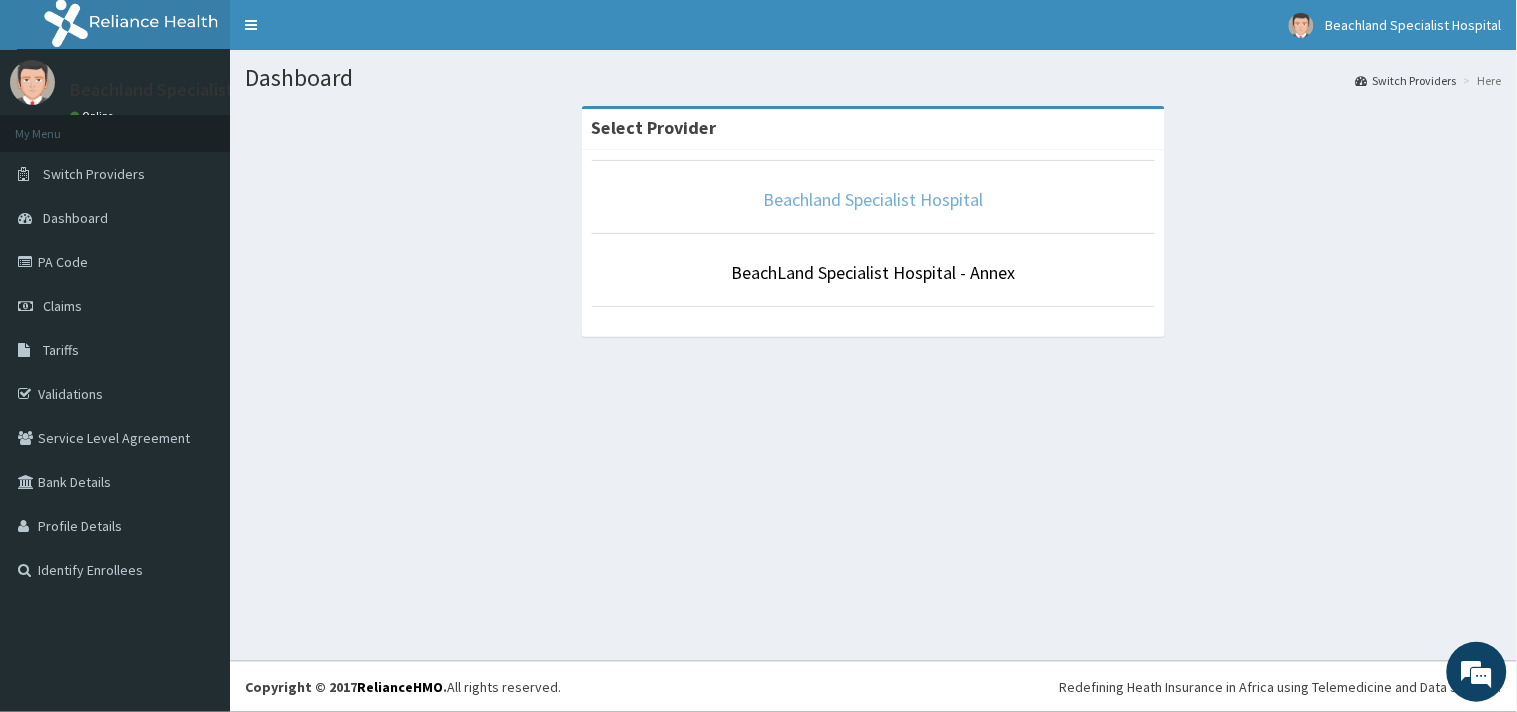 click on "Beachland Specialist Hospital" at bounding box center (874, 199) 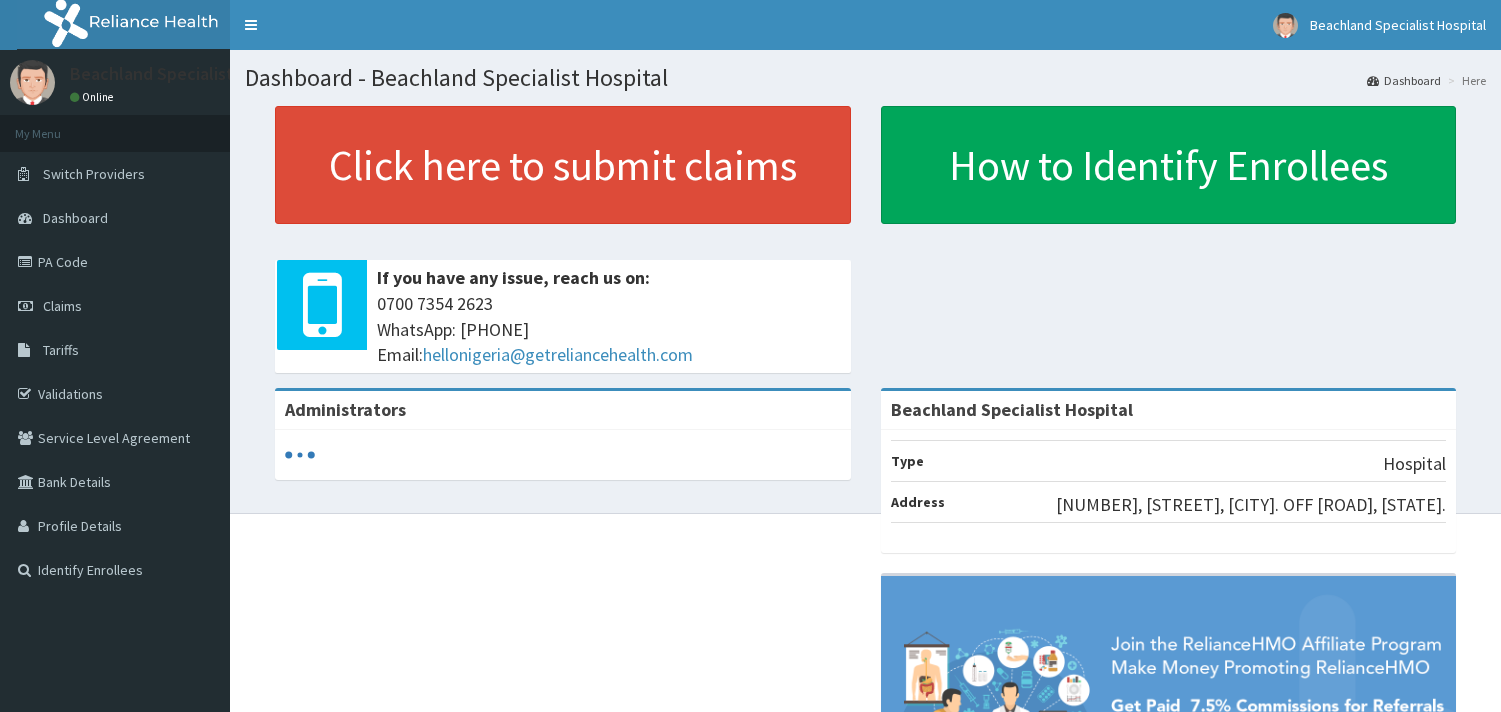 scroll, scrollTop: 0, scrollLeft: 0, axis: both 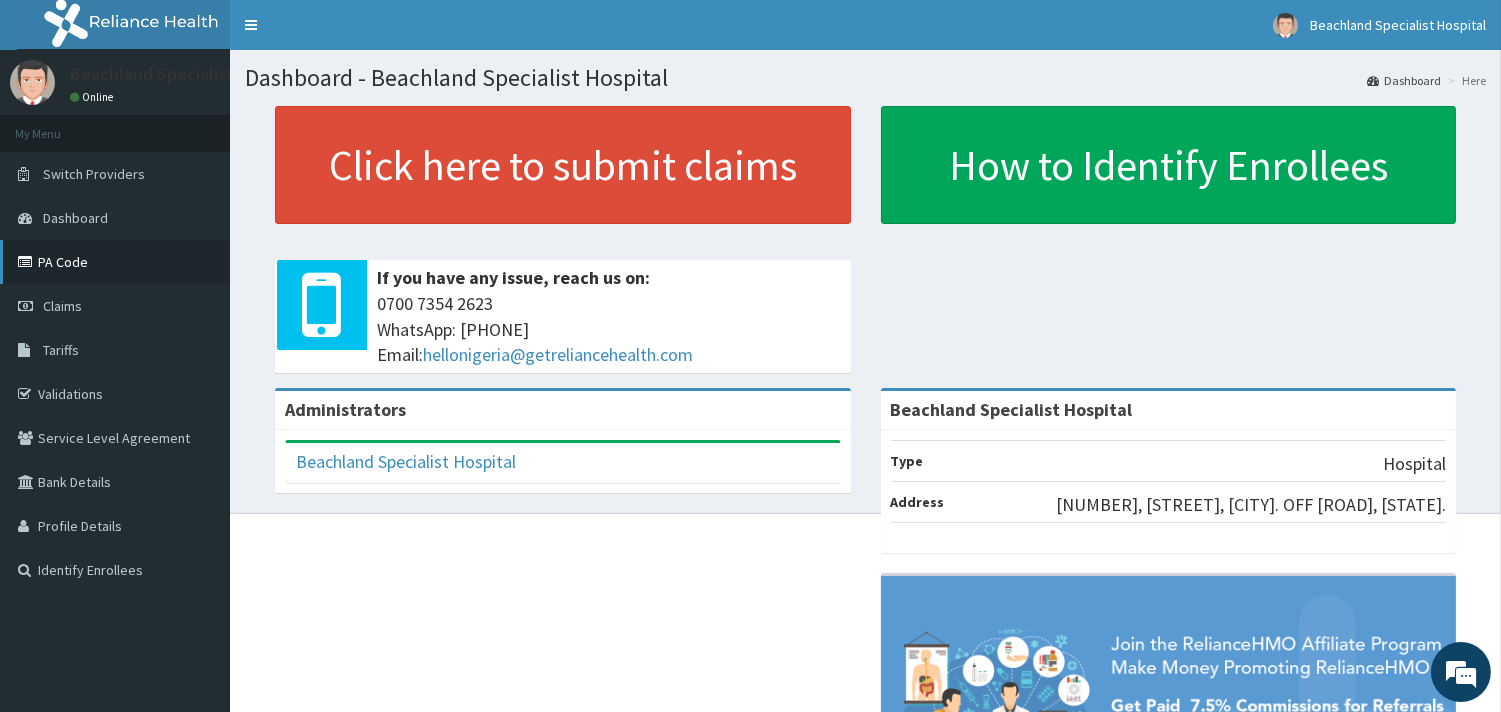 click on "PA Code" at bounding box center (115, 262) 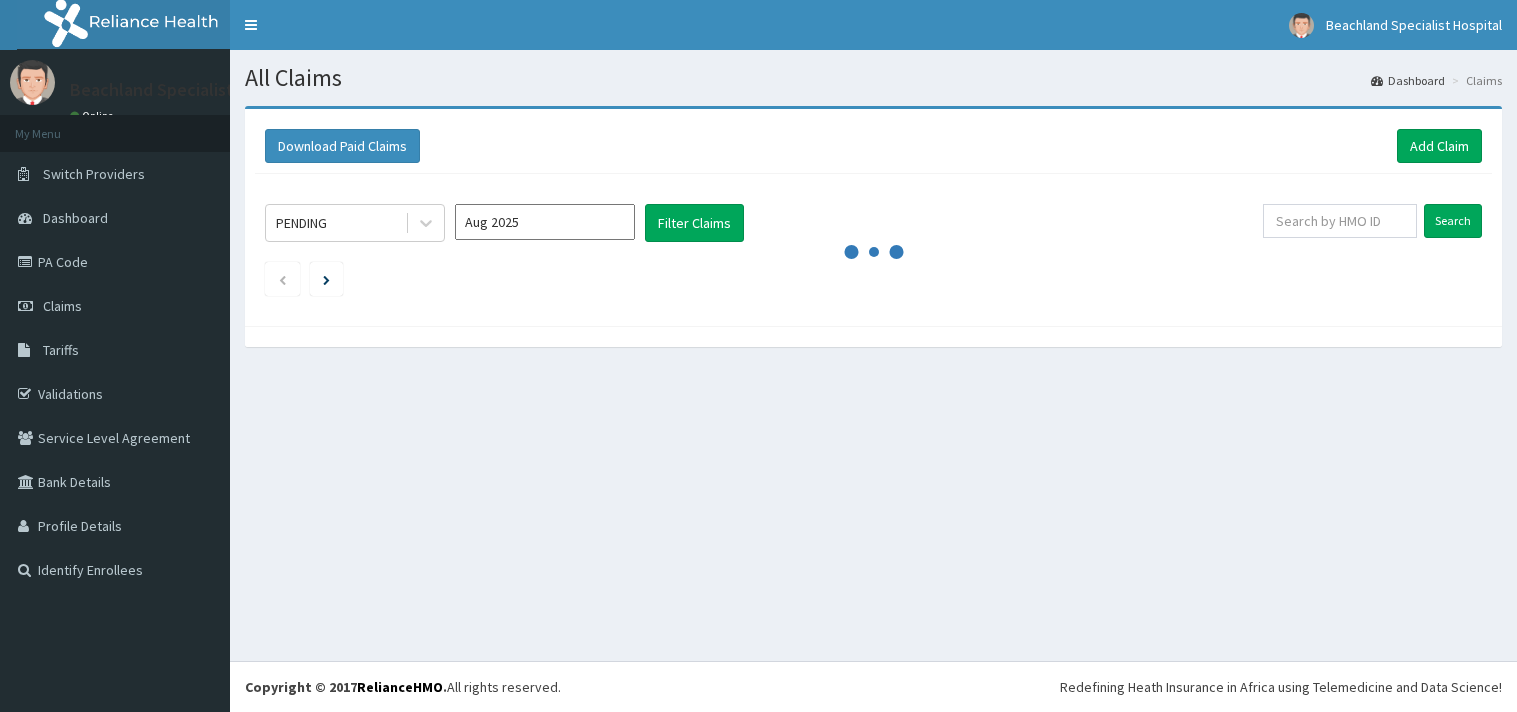 scroll, scrollTop: 0, scrollLeft: 0, axis: both 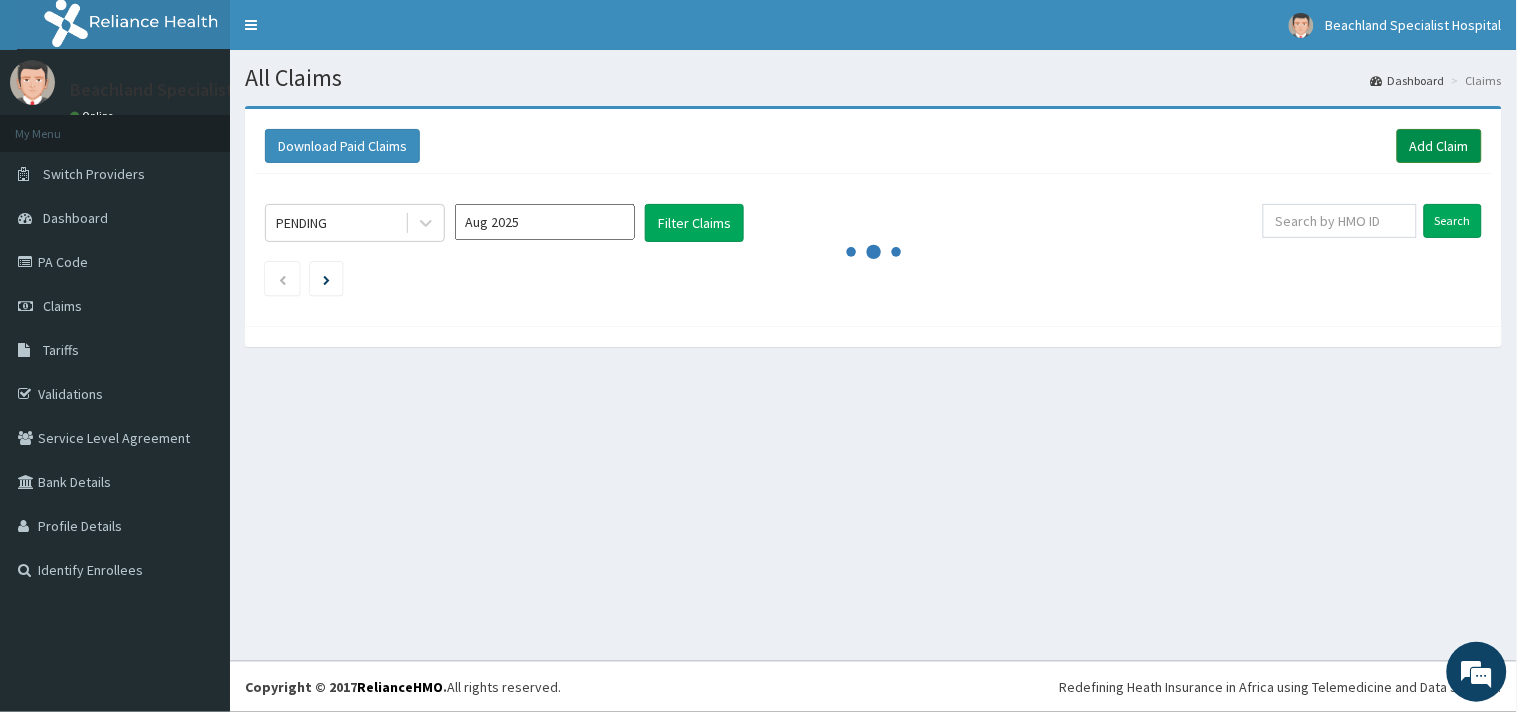 click on "Add Claim" at bounding box center (1439, 146) 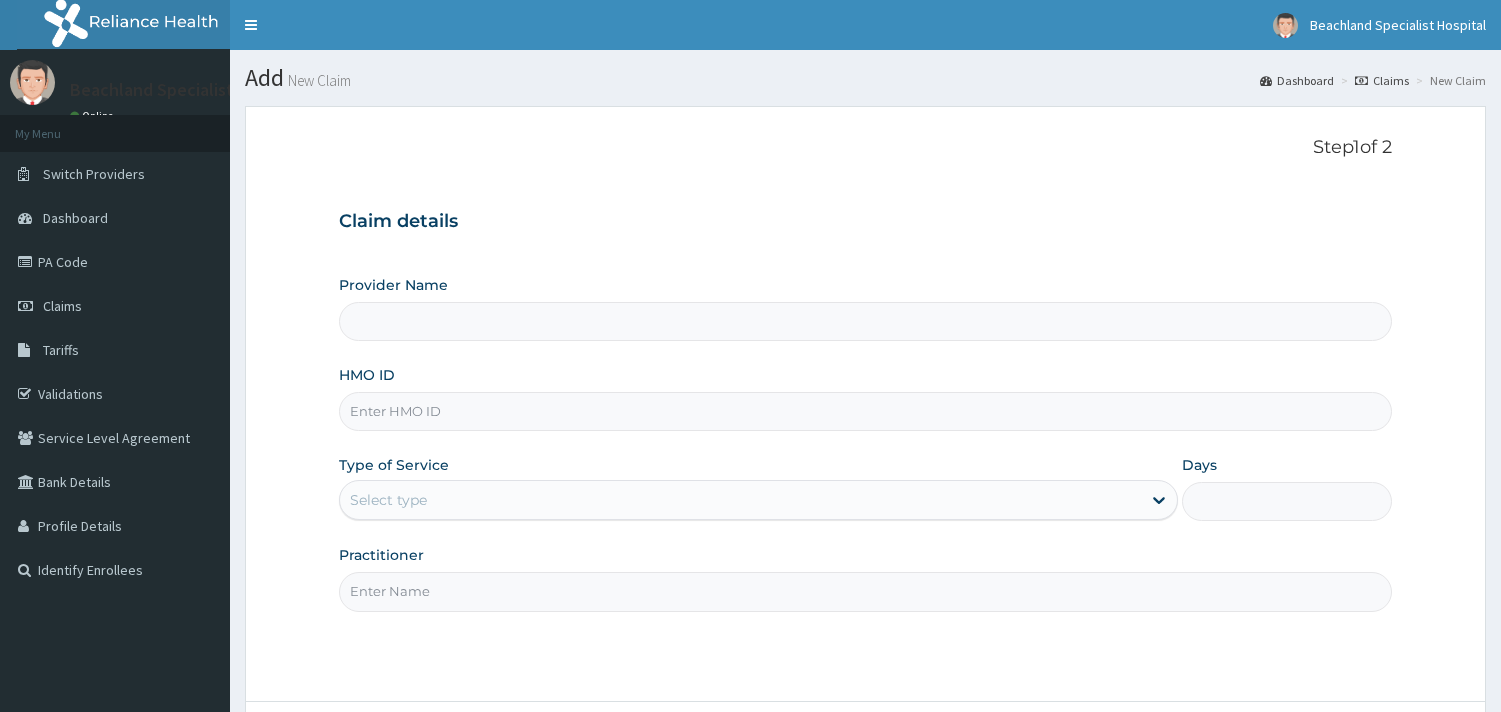 scroll, scrollTop: 0, scrollLeft: 0, axis: both 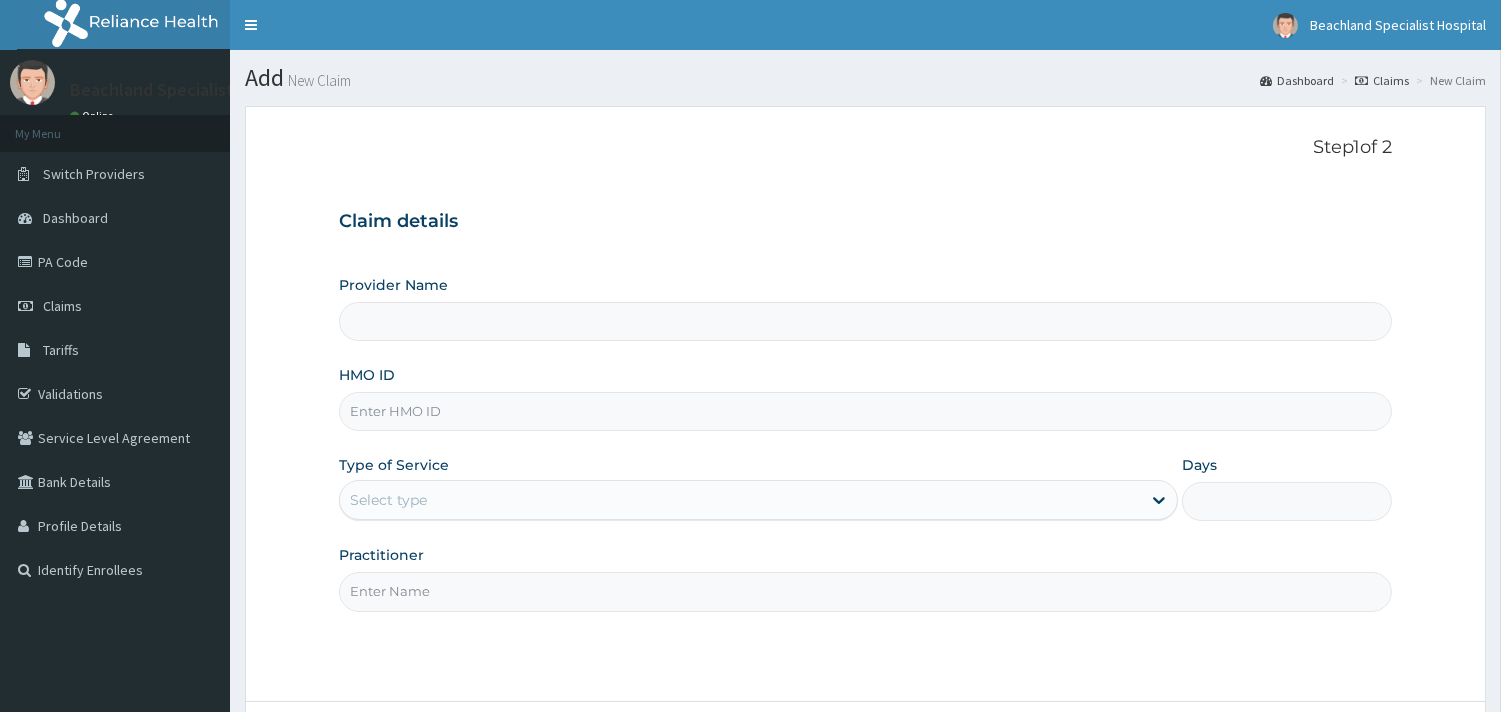 type on "Beachland Specialist Hospital" 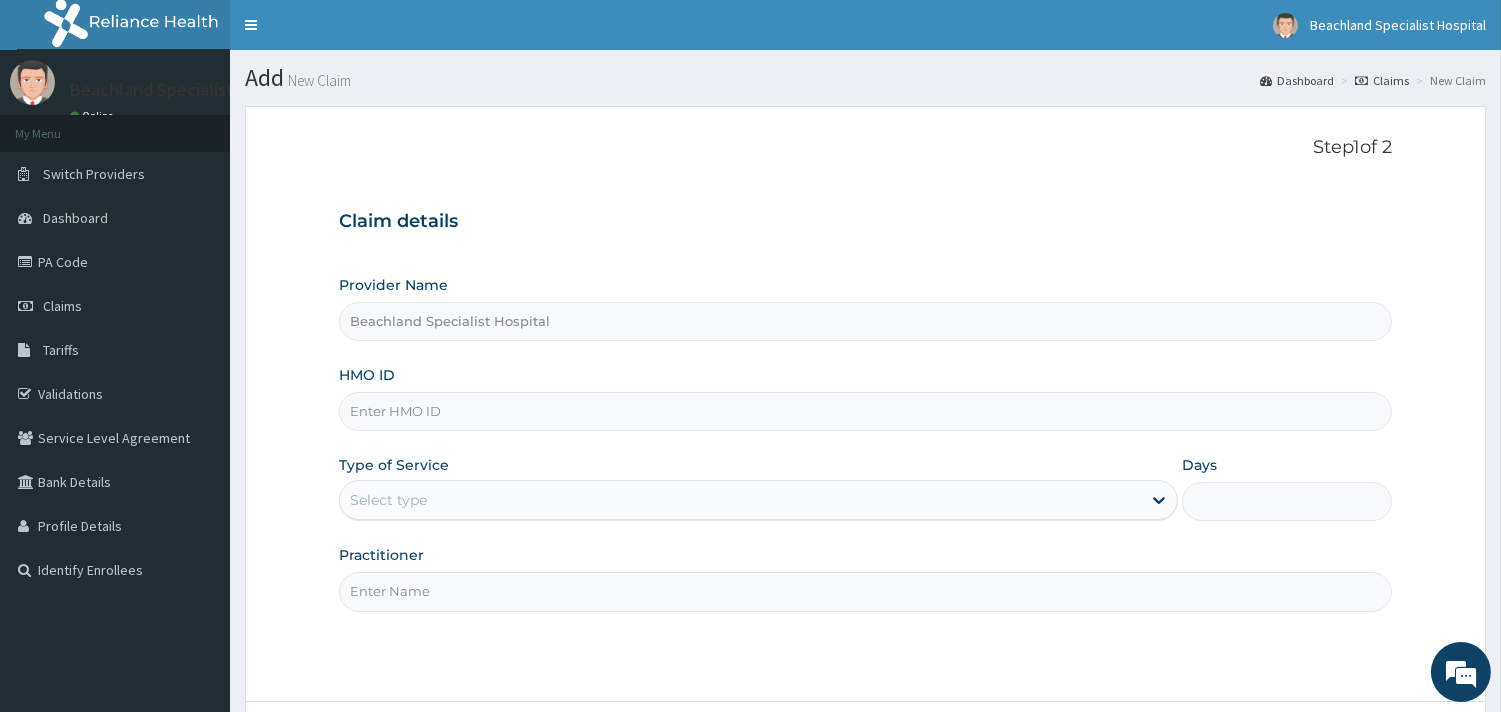 click on "HMO ID" at bounding box center (865, 411) 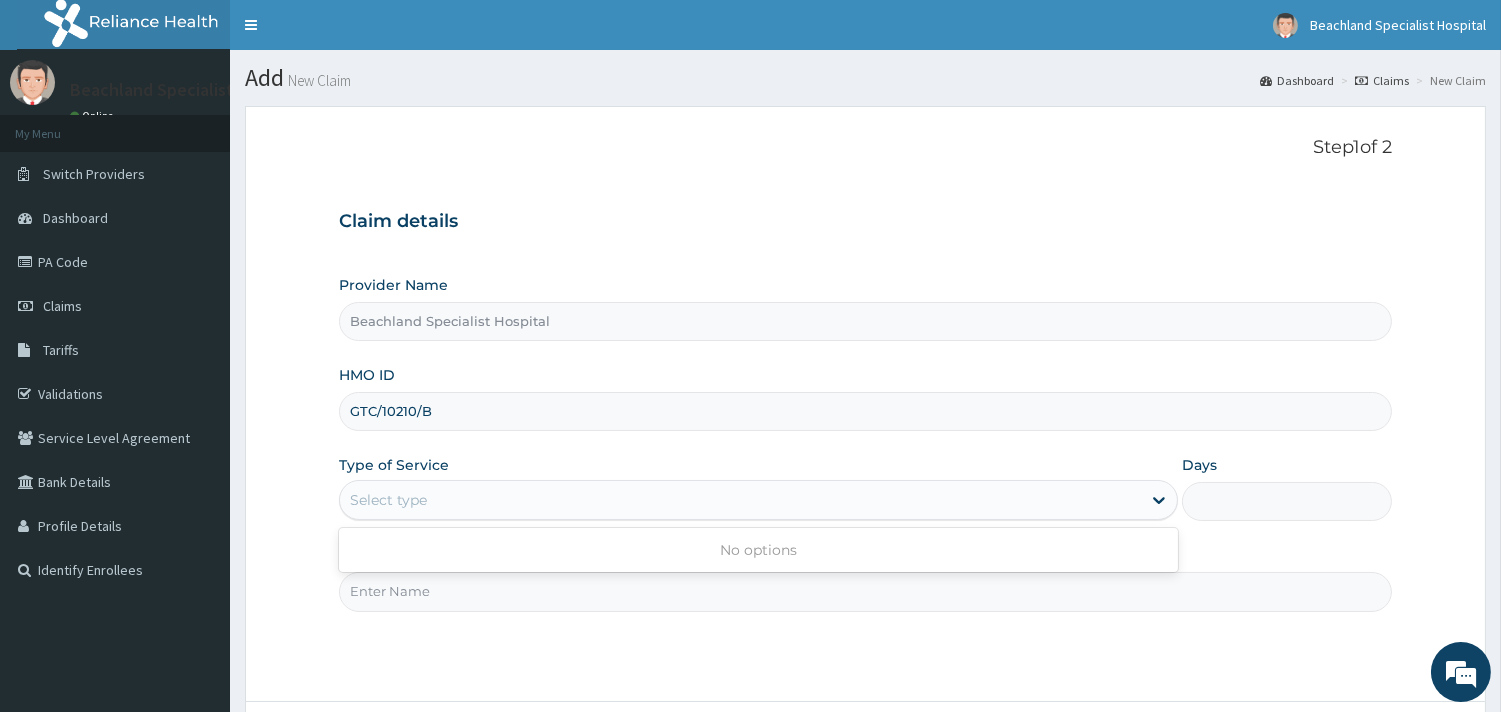 click on "Select type" at bounding box center [740, 500] 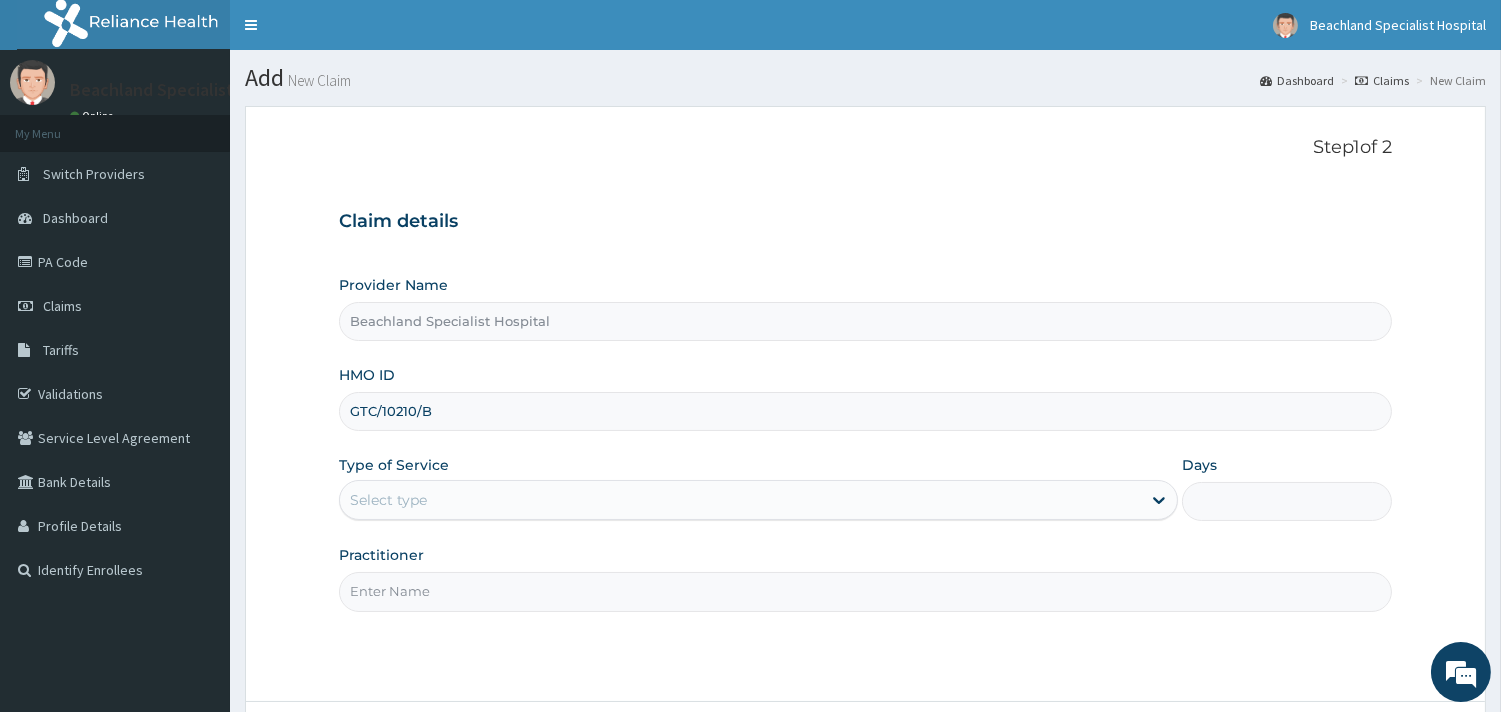 click on "Select type" at bounding box center (740, 500) 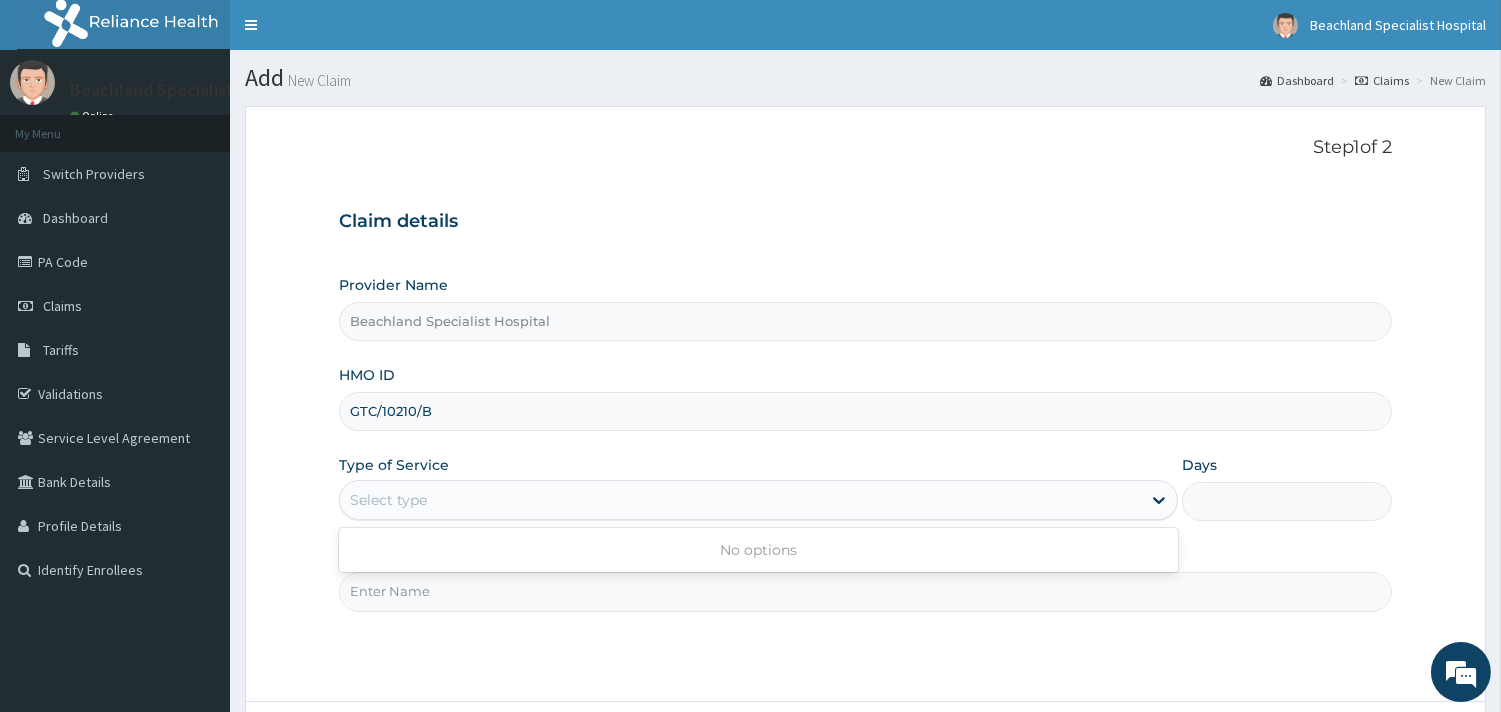 click on "Select type" at bounding box center [740, 500] 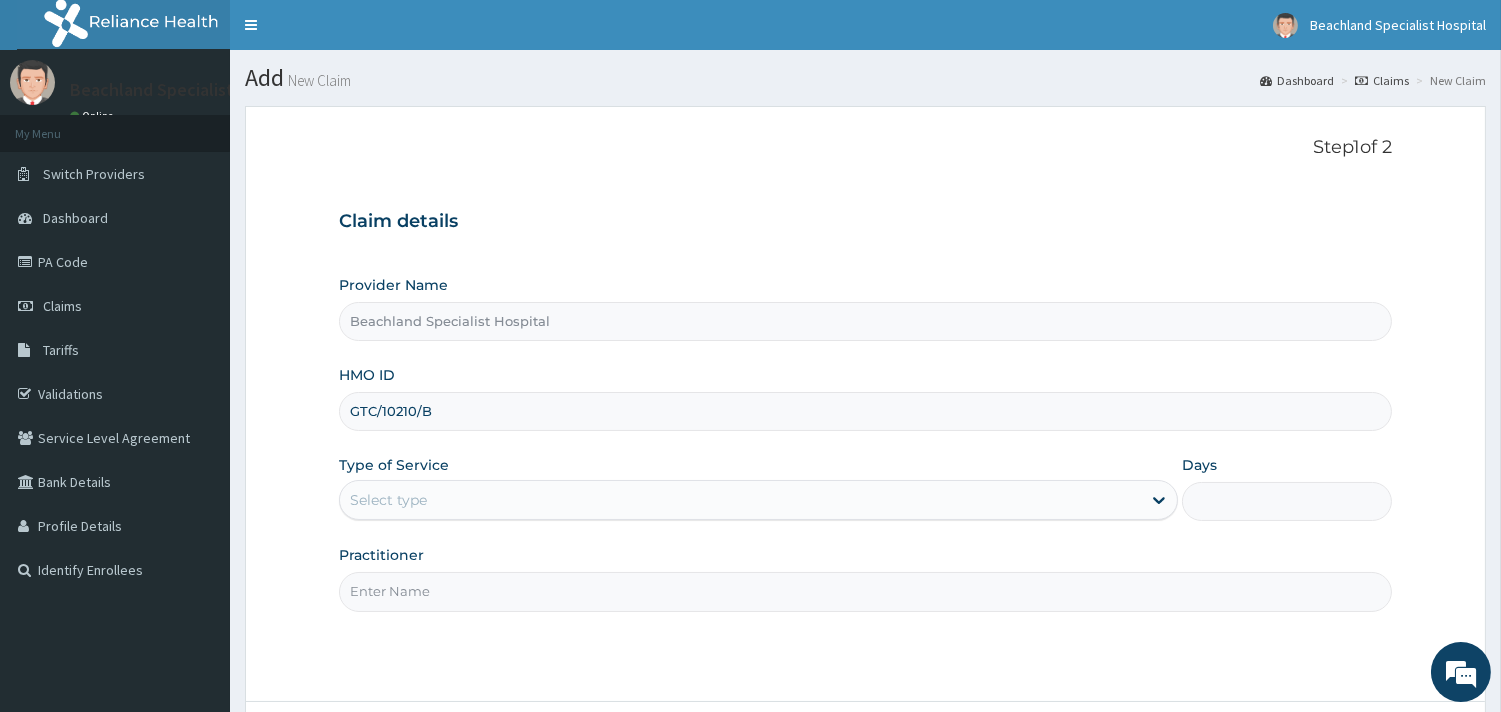 click on "Select type" at bounding box center [740, 500] 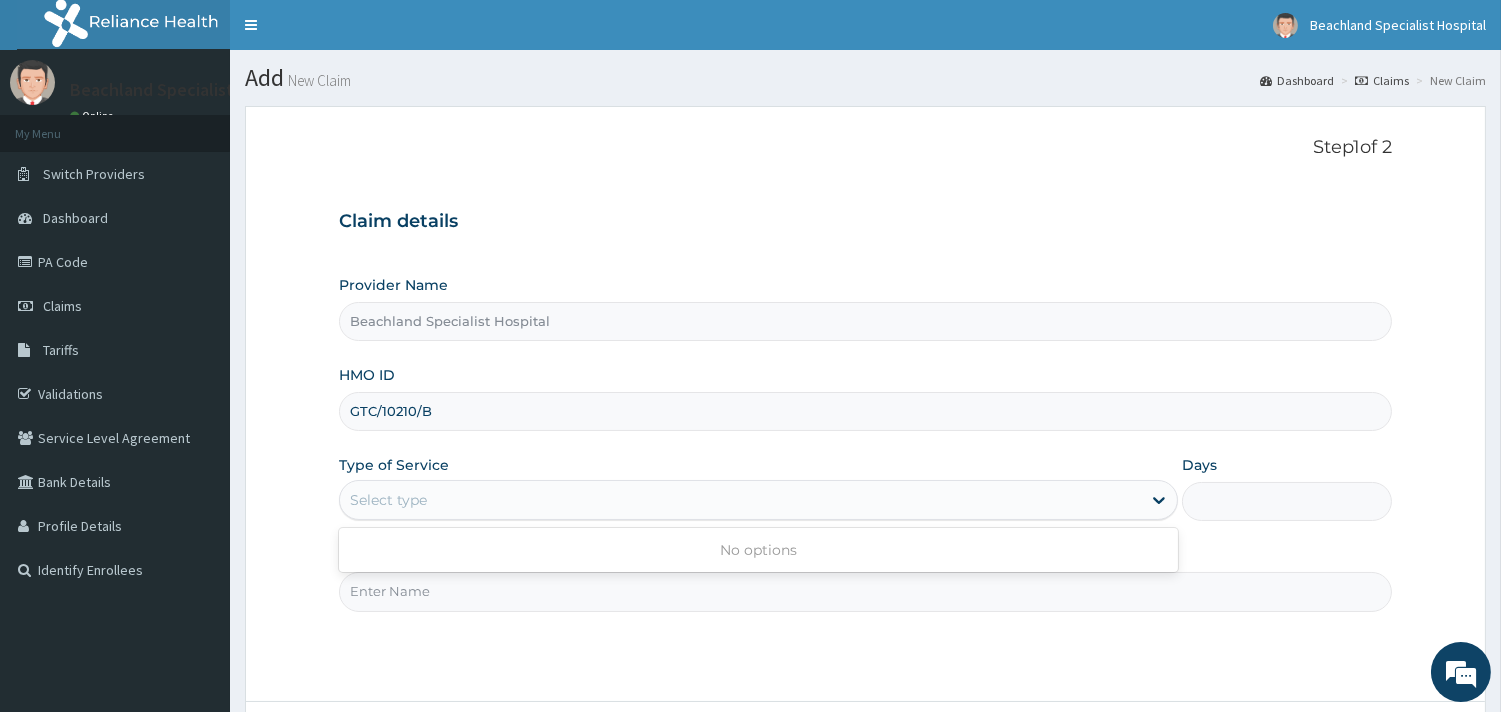 click on "Select type" at bounding box center (740, 500) 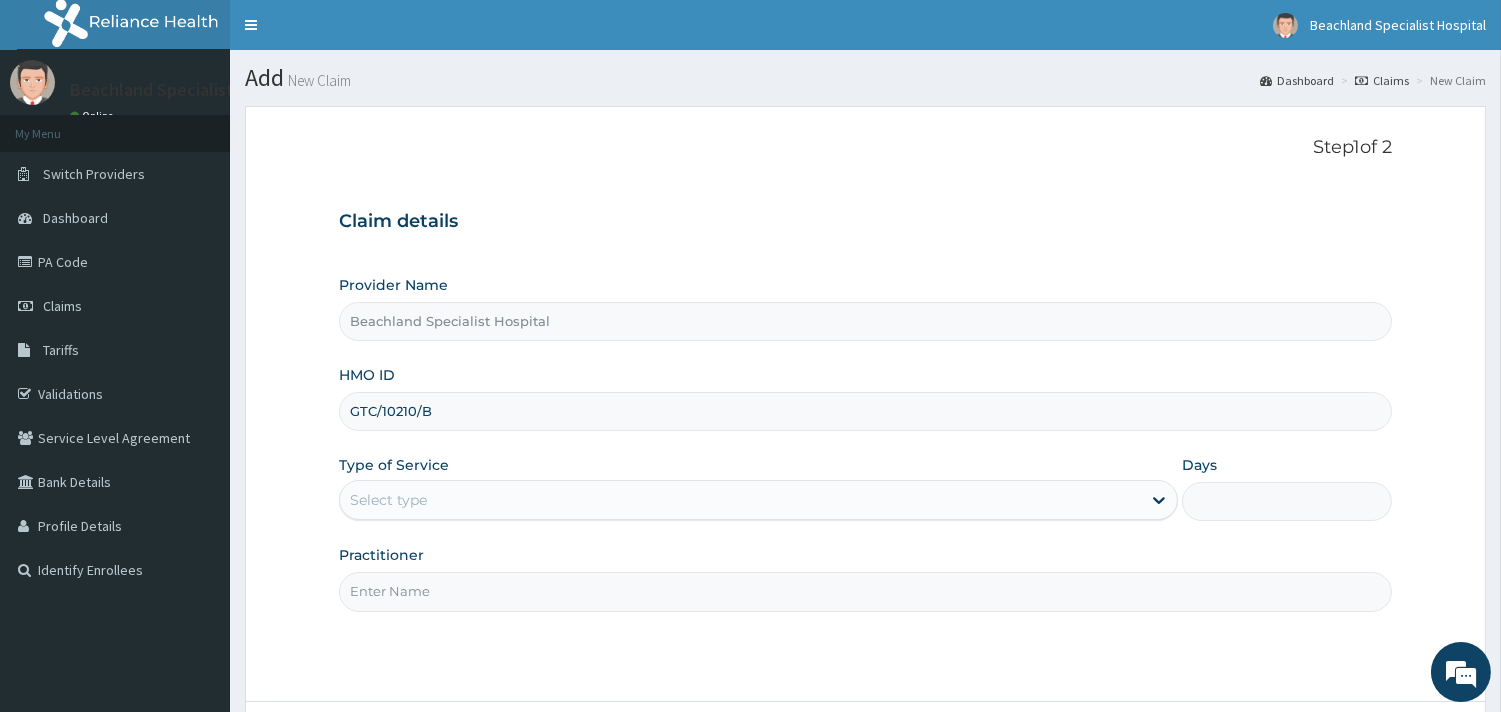 type on "Dr Alabi BAbajide" 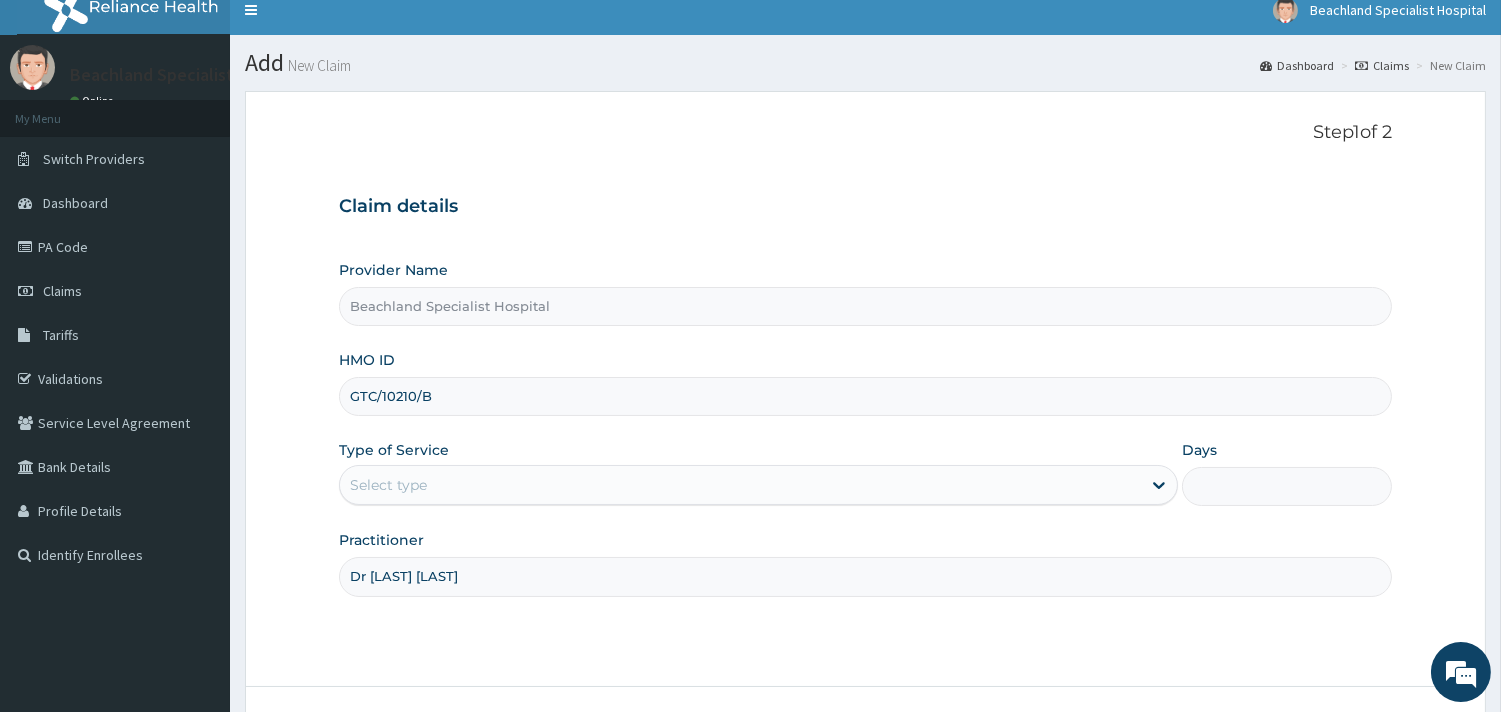 scroll, scrollTop: 170, scrollLeft: 0, axis: vertical 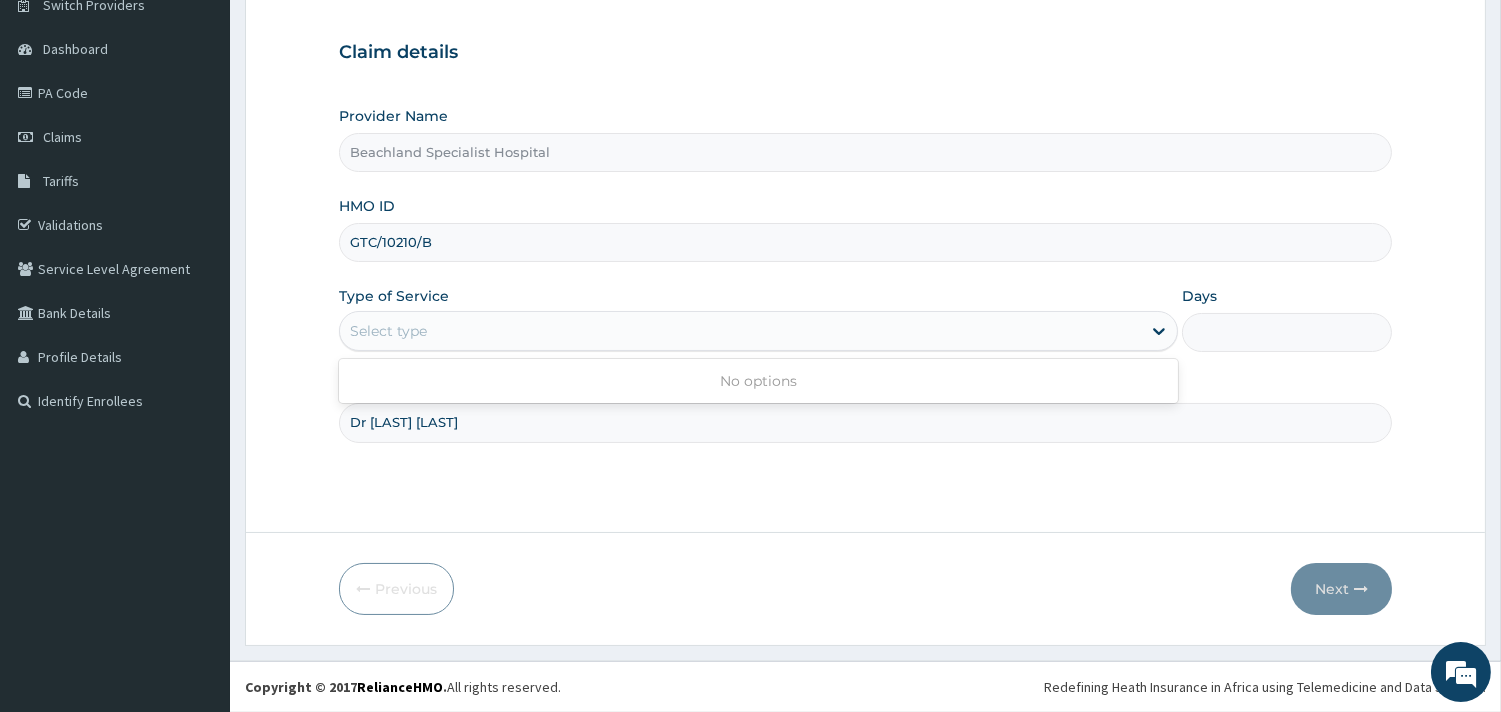 click on "Select type" at bounding box center [740, 331] 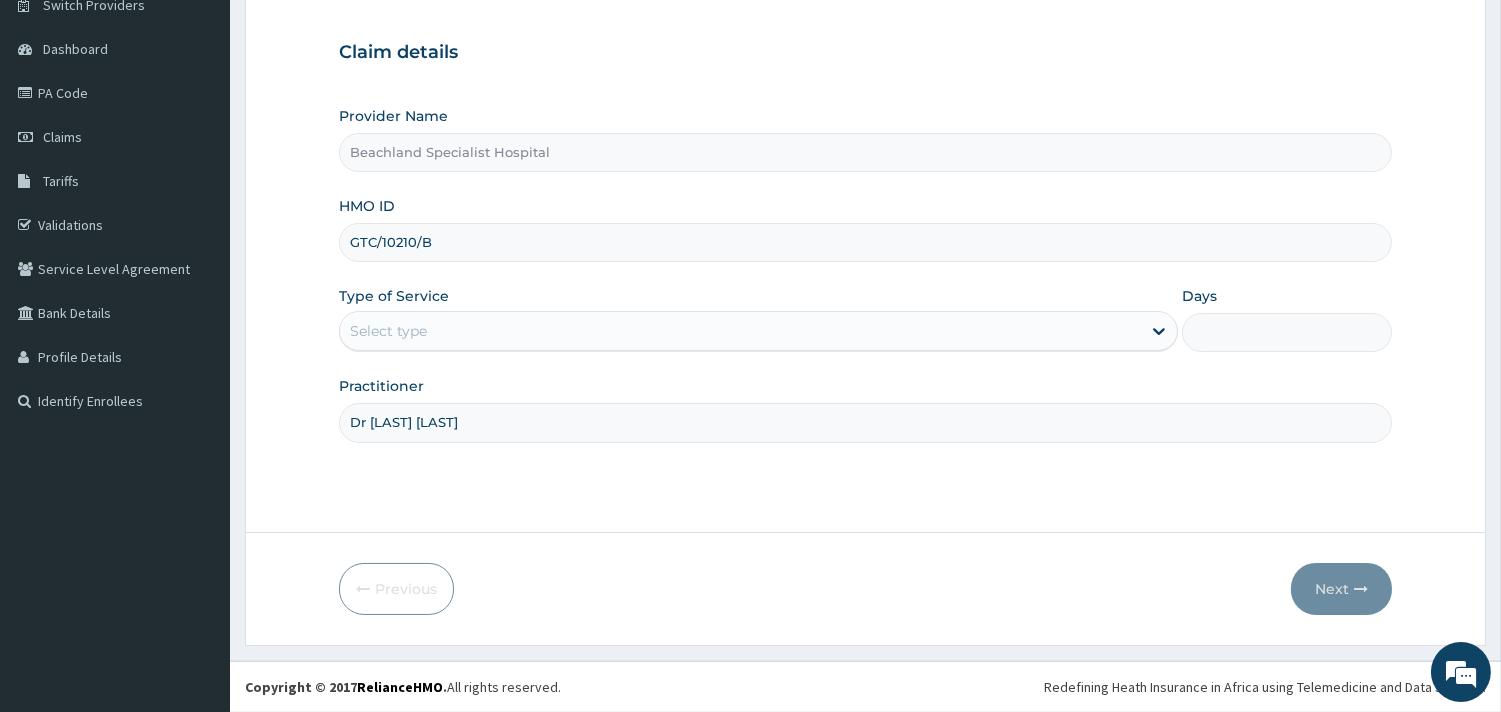 click on "Select type" at bounding box center (740, 331) 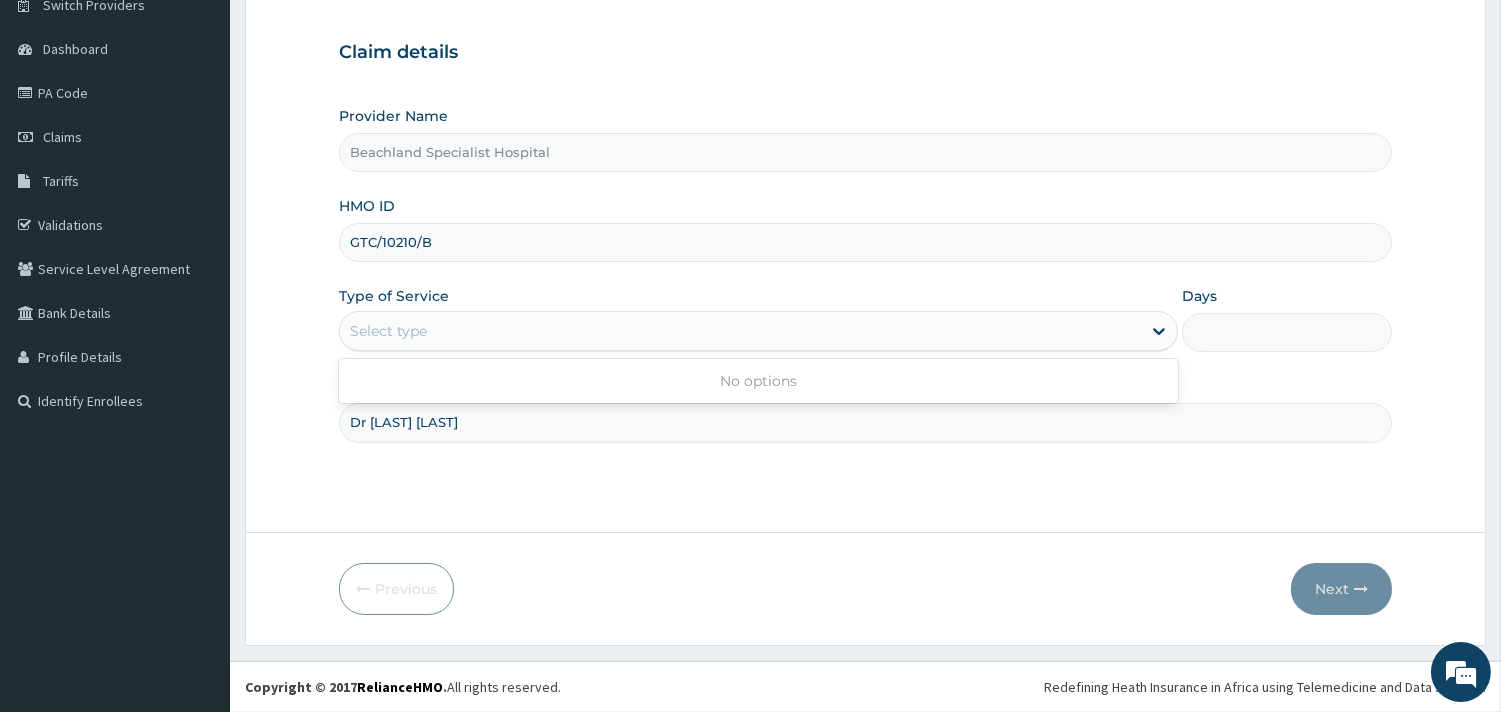 click on "Select type" at bounding box center (740, 331) 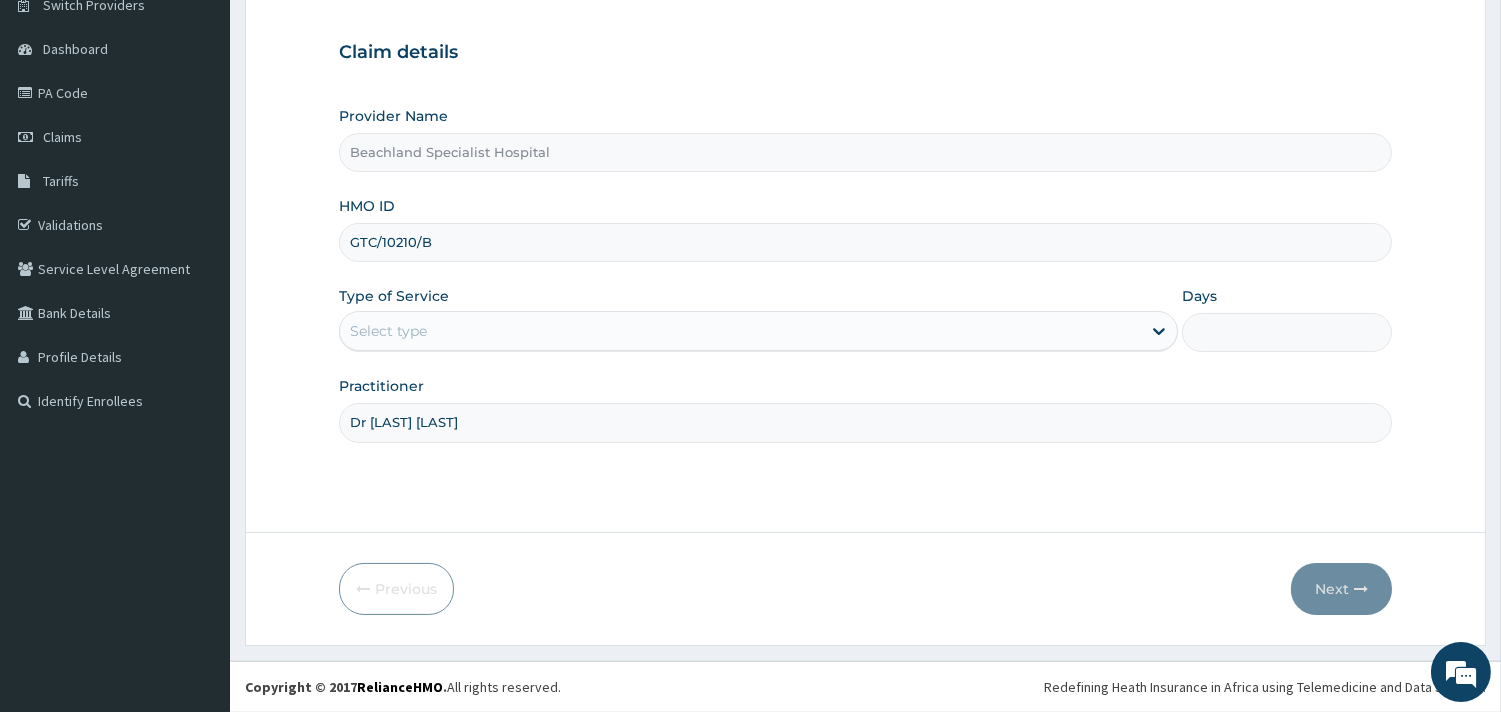 click on "Select type" at bounding box center [740, 331] 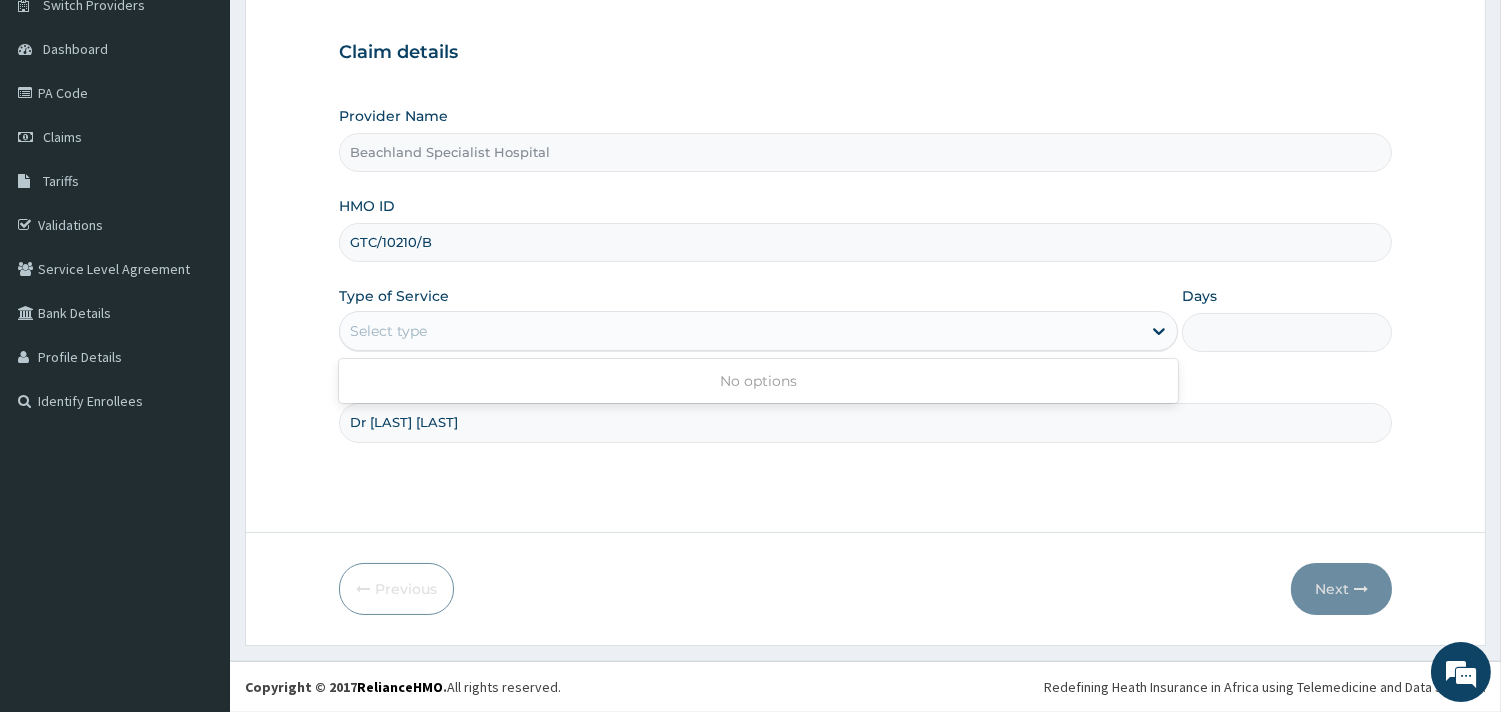 click on "Select type" at bounding box center [740, 331] 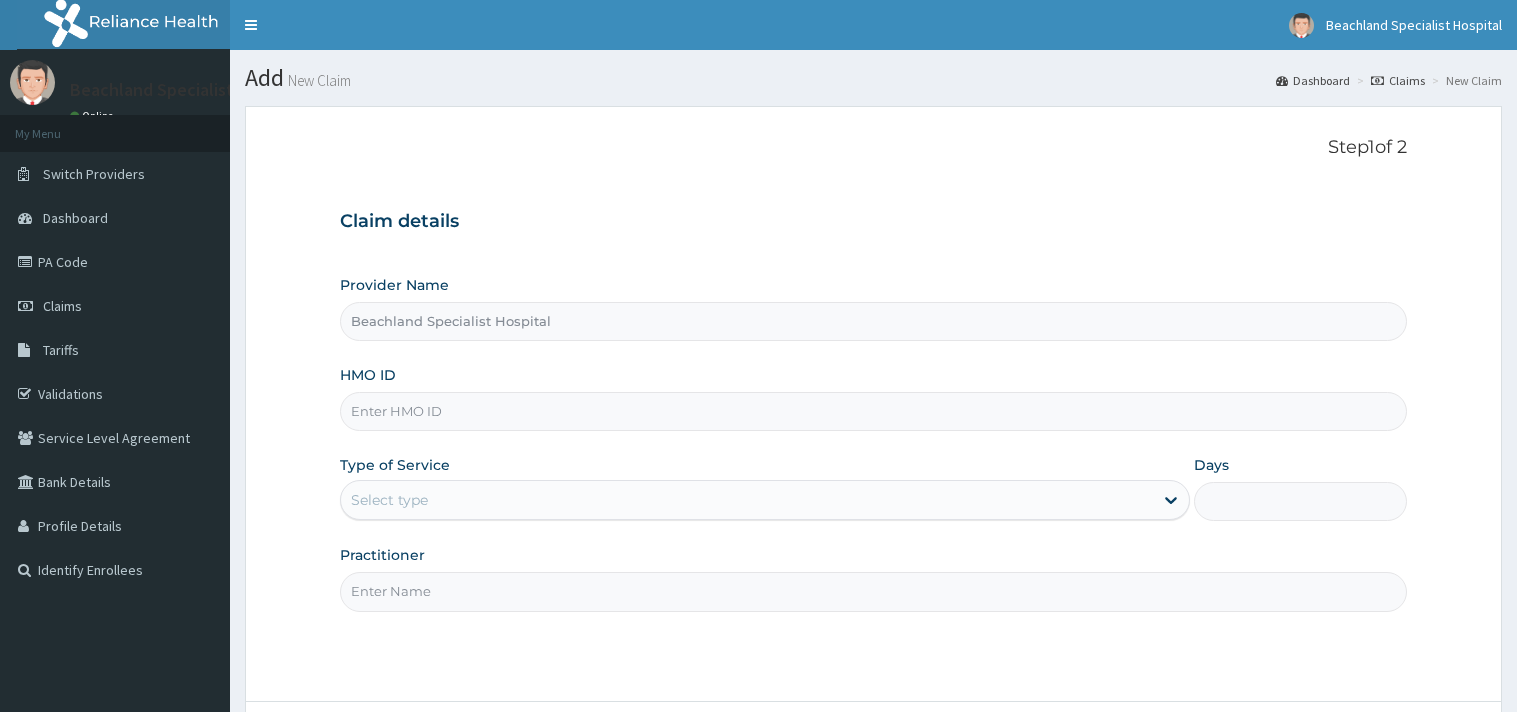 scroll, scrollTop: 0, scrollLeft: 0, axis: both 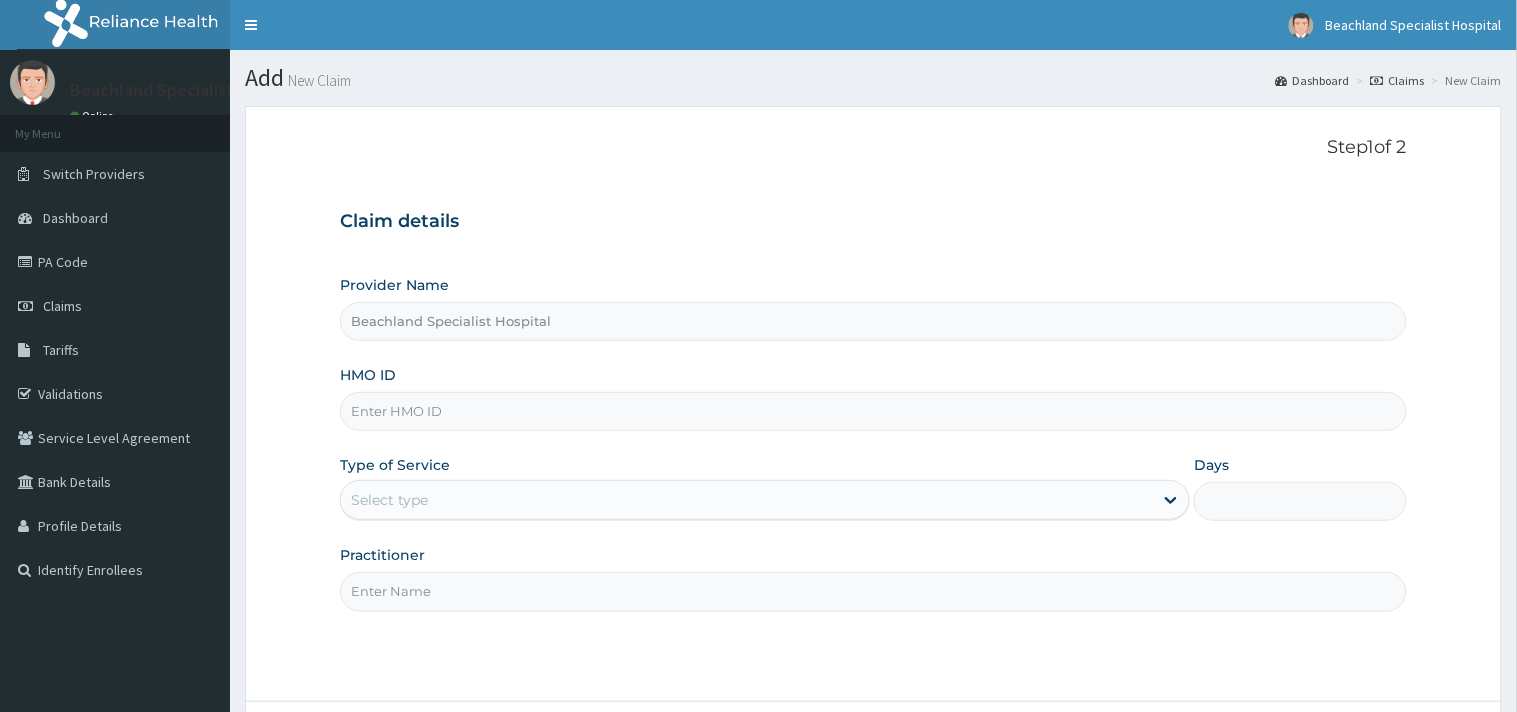 click on "Beachland Specialist Hospital" at bounding box center (873, 321) 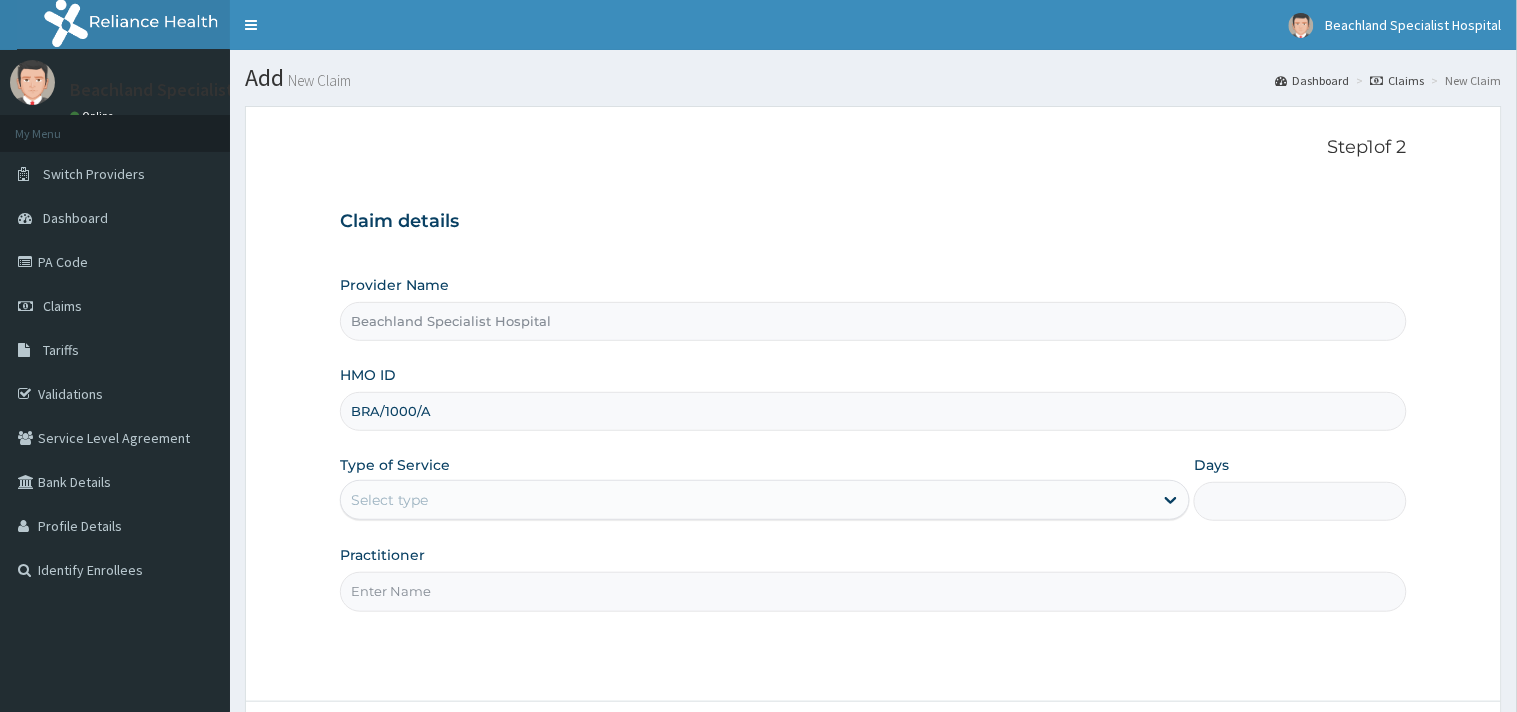 type on "BRA/1000/A" 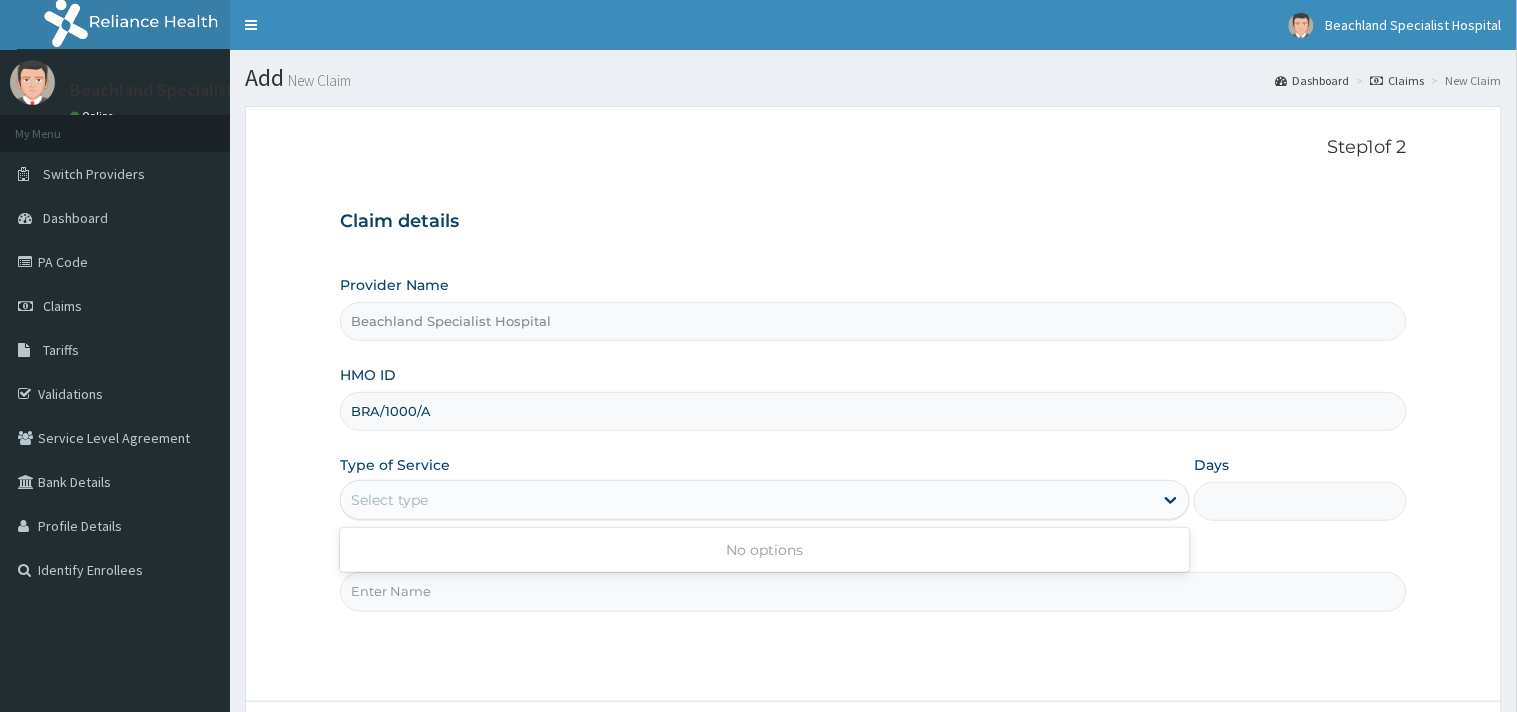 click on "Select type" at bounding box center (747, 500) 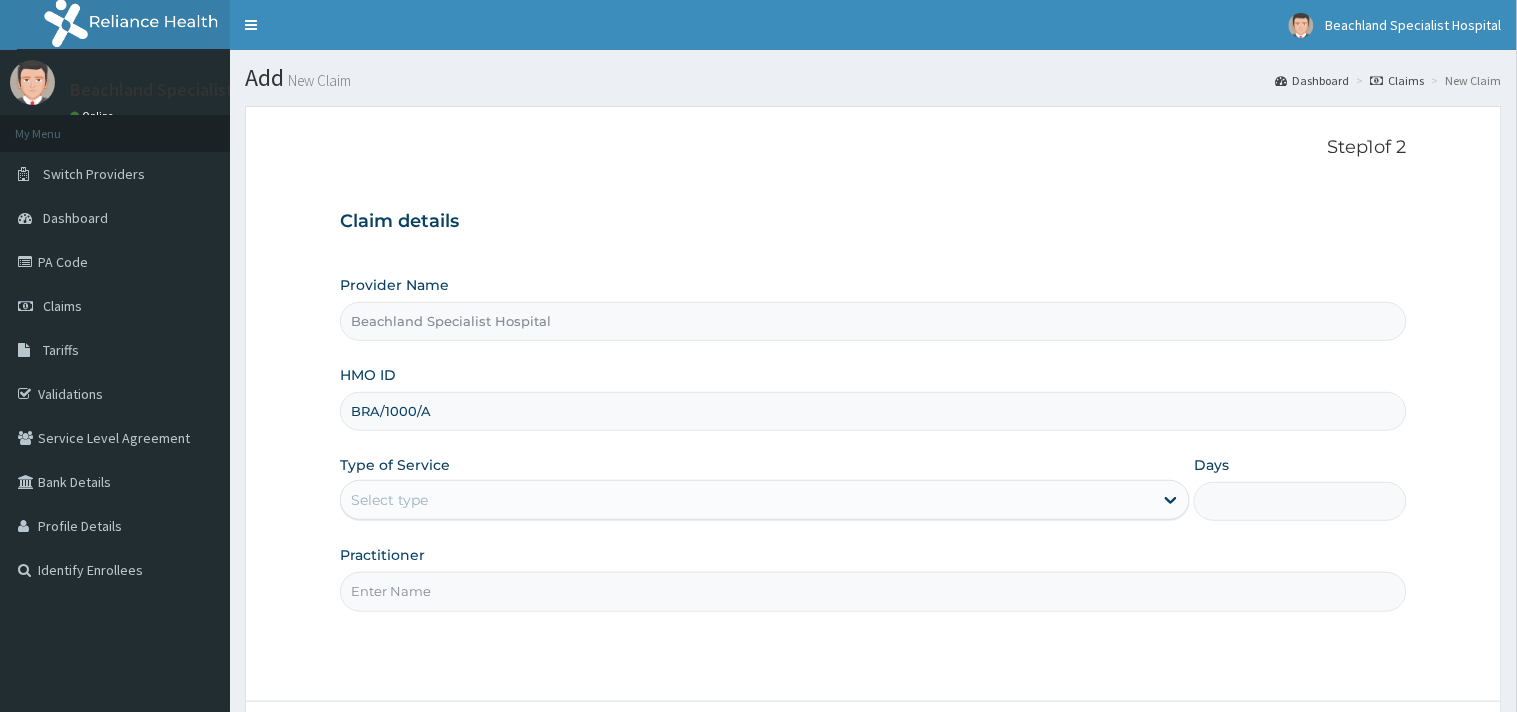 click on "Select type" at bounding box center (747, 500) 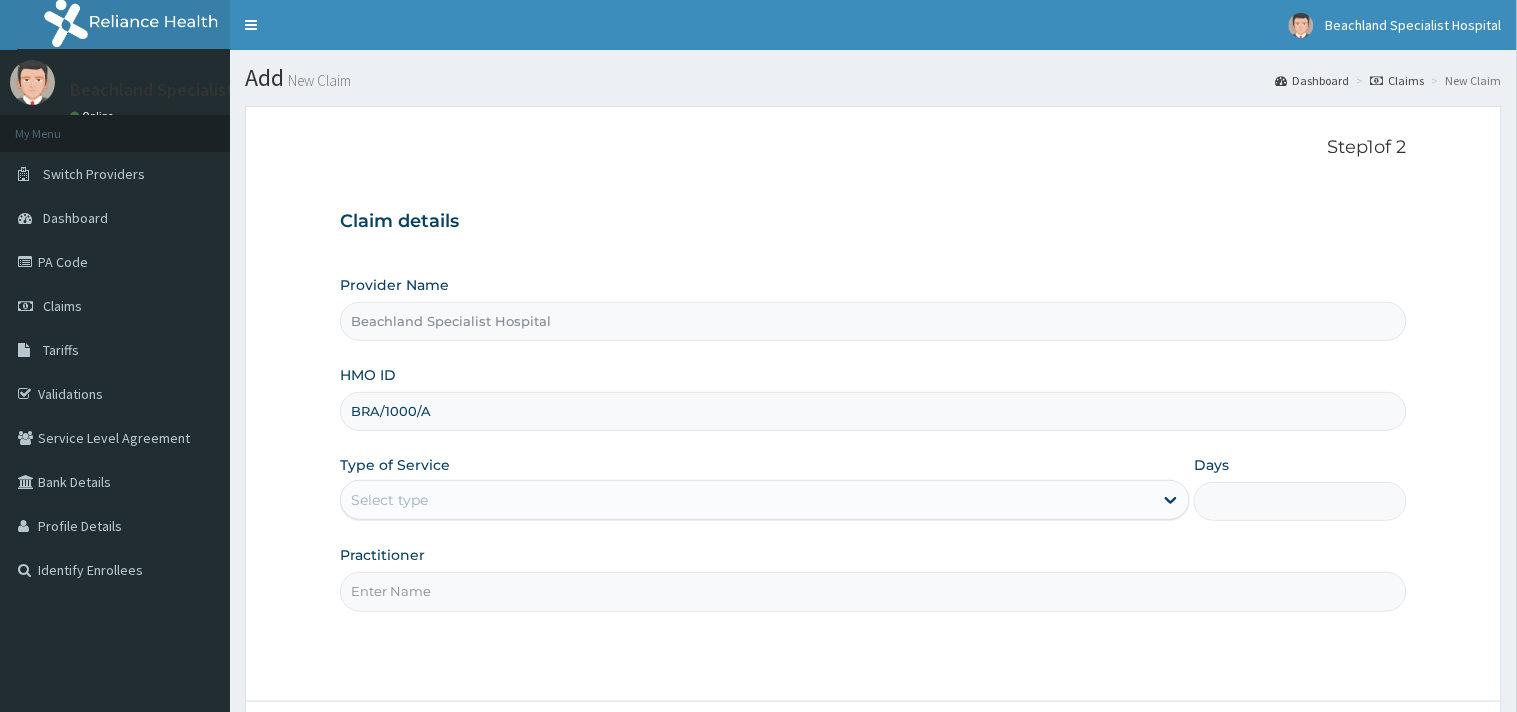 click on "Select type" at bounding box center (747, 500) 